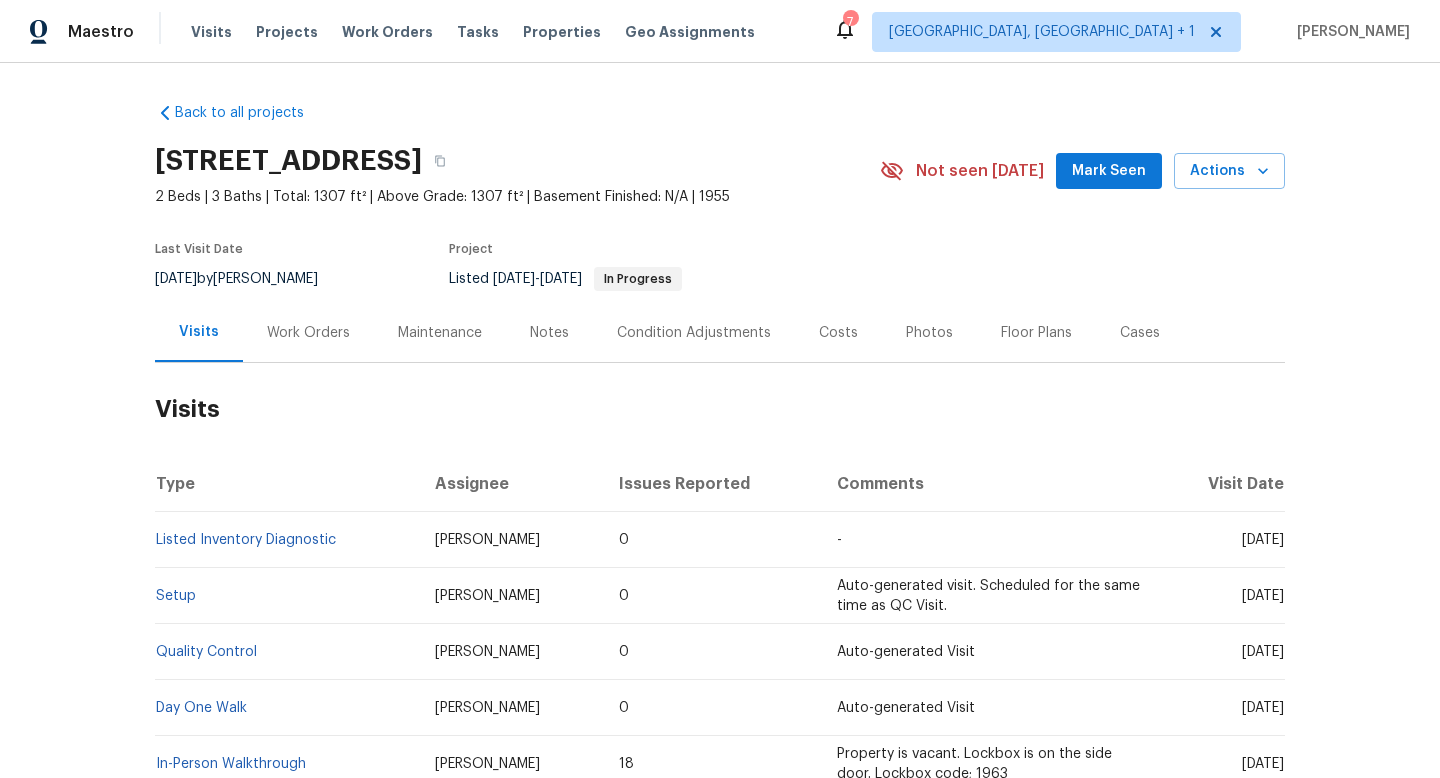 scroll, scrollTop: 0, scrollLeft: 0, axis: both 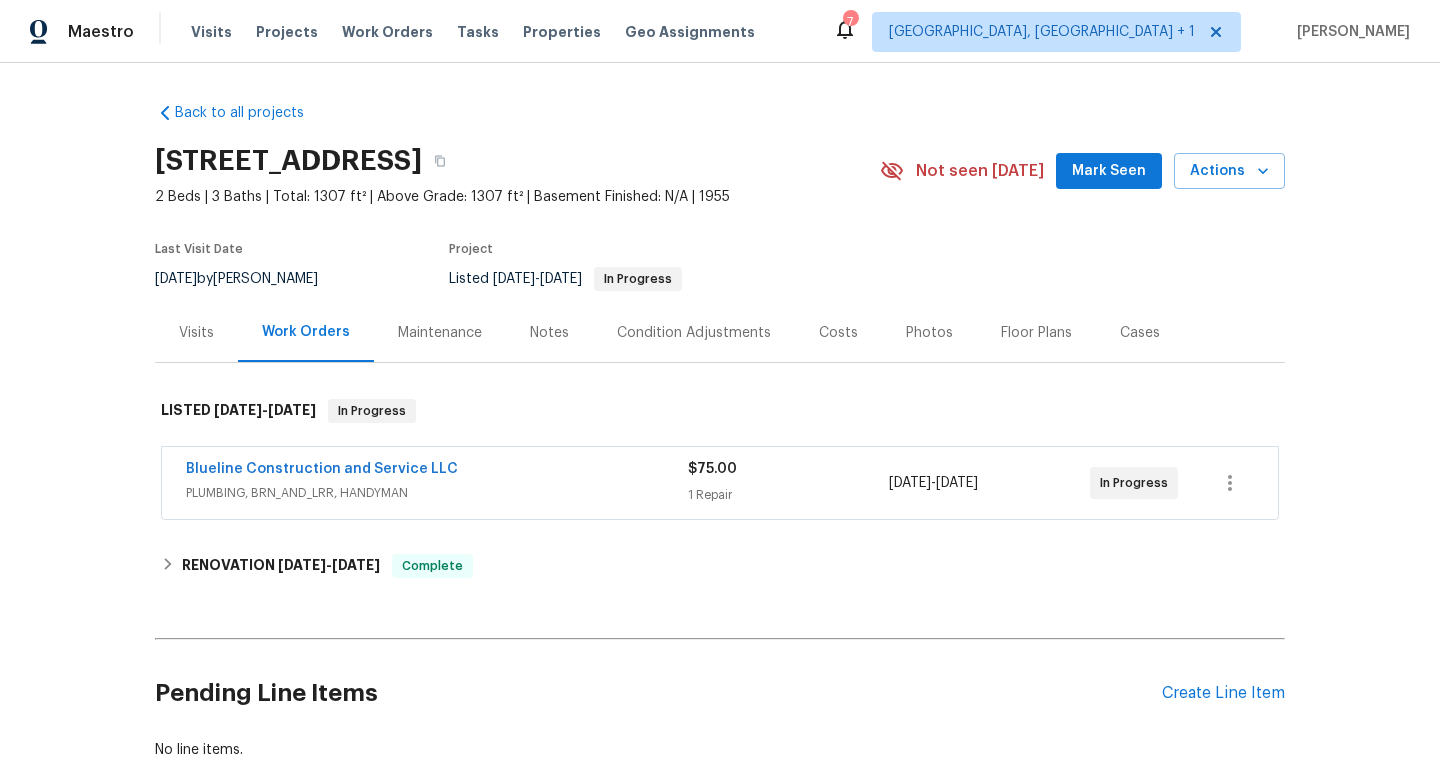 click on "PLUMBING, BRN_AND_LRR, HANDYMAN" at bounding box center [437, 493] 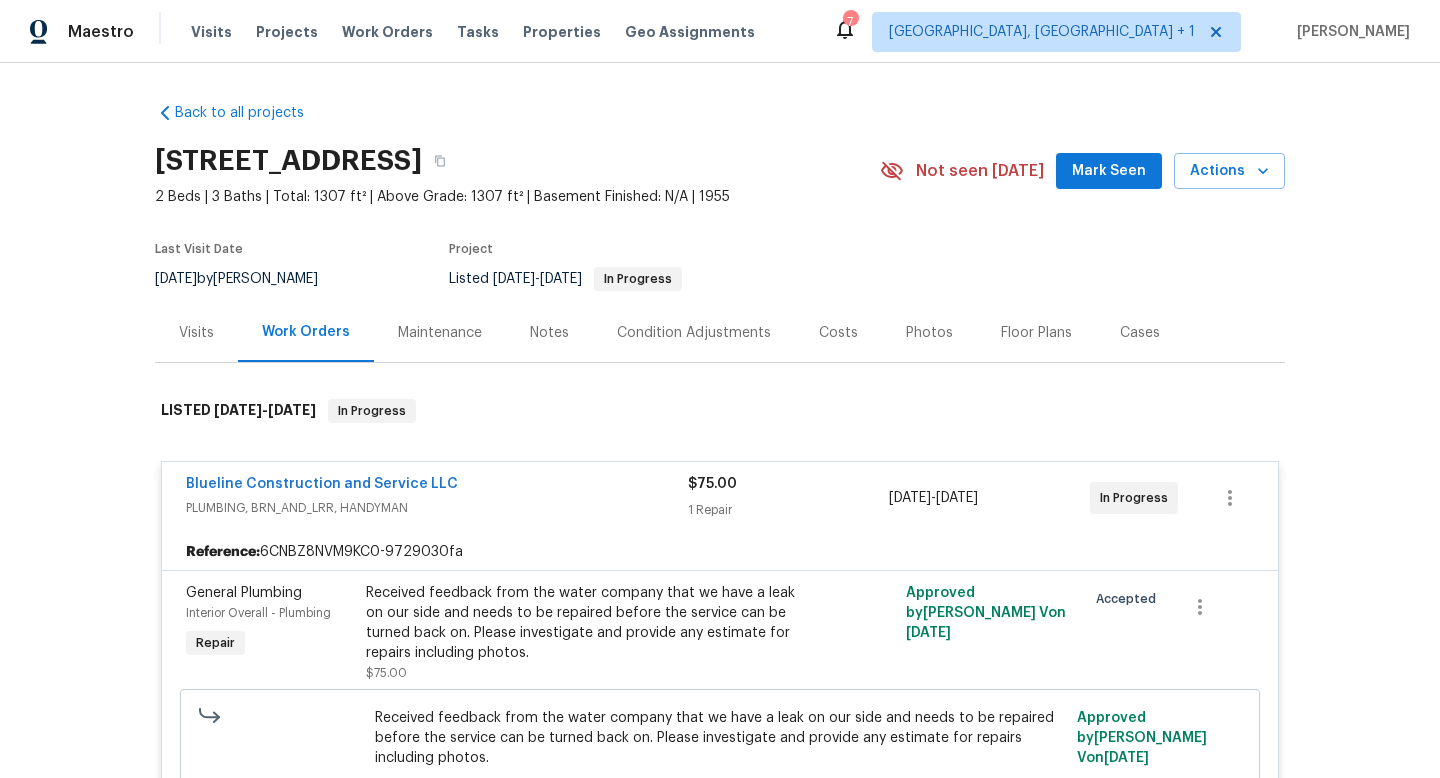 click on "Cases" at bounding box center [1140, 333] 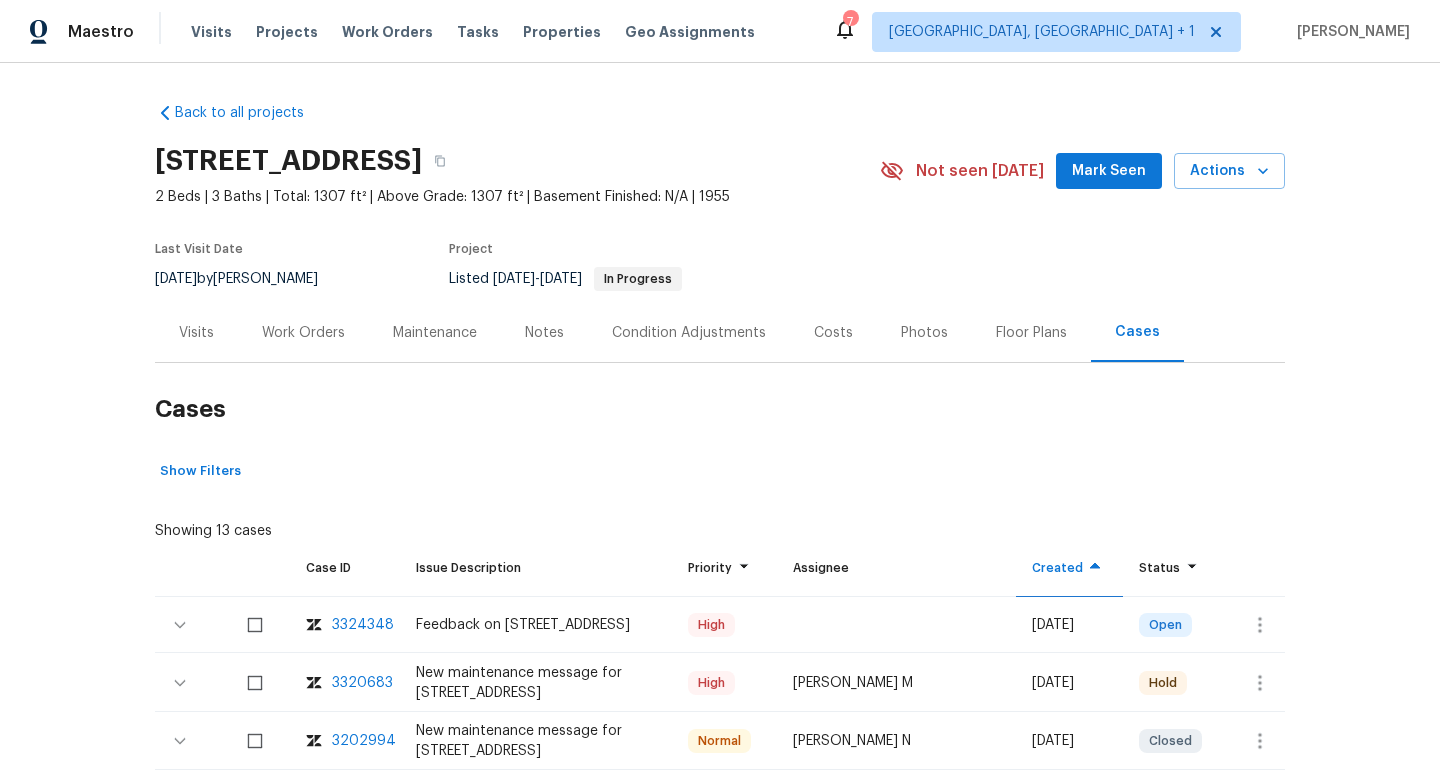 click on "Cases" at bounding box center (1137, 332) 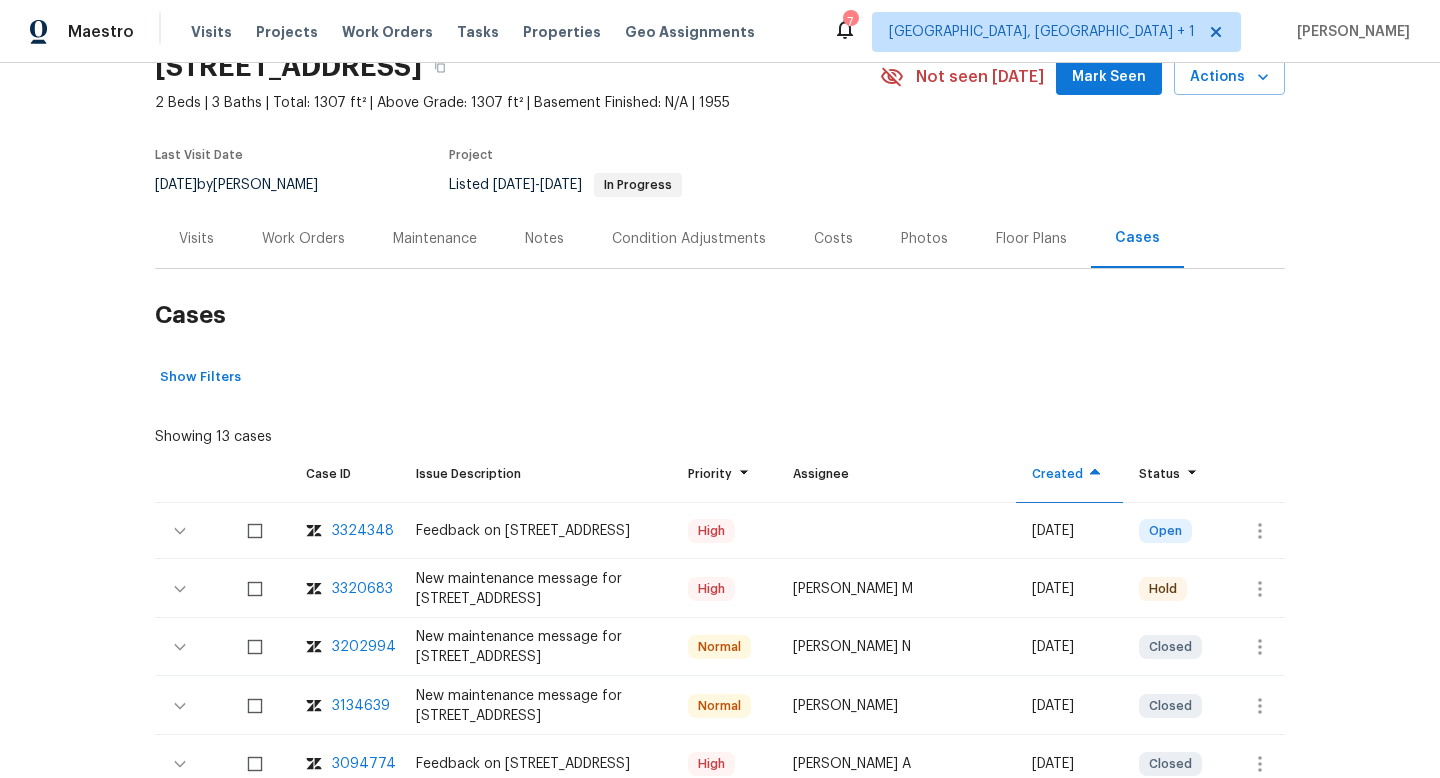 scroll, scrollTop: 98, scrollLeft: 0, axis: vertical 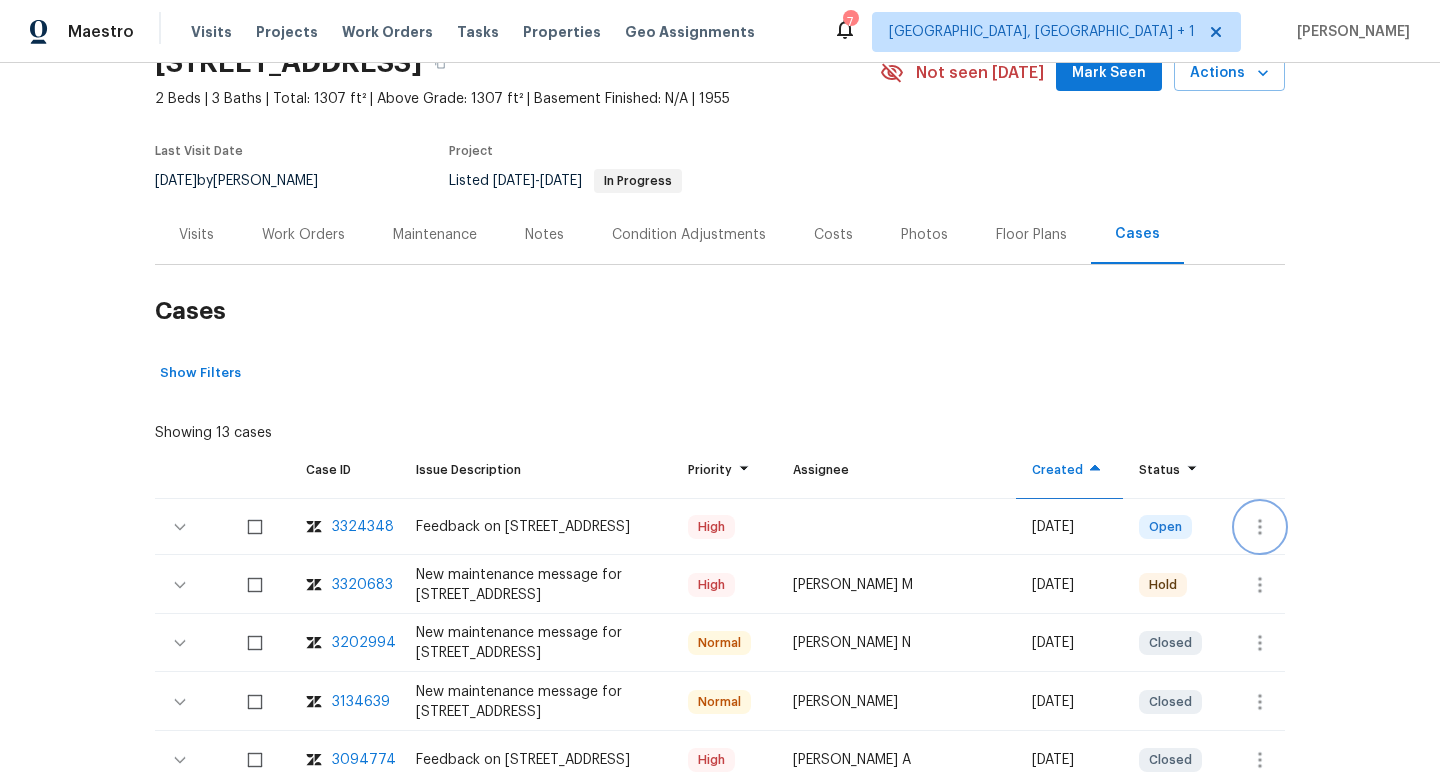 click 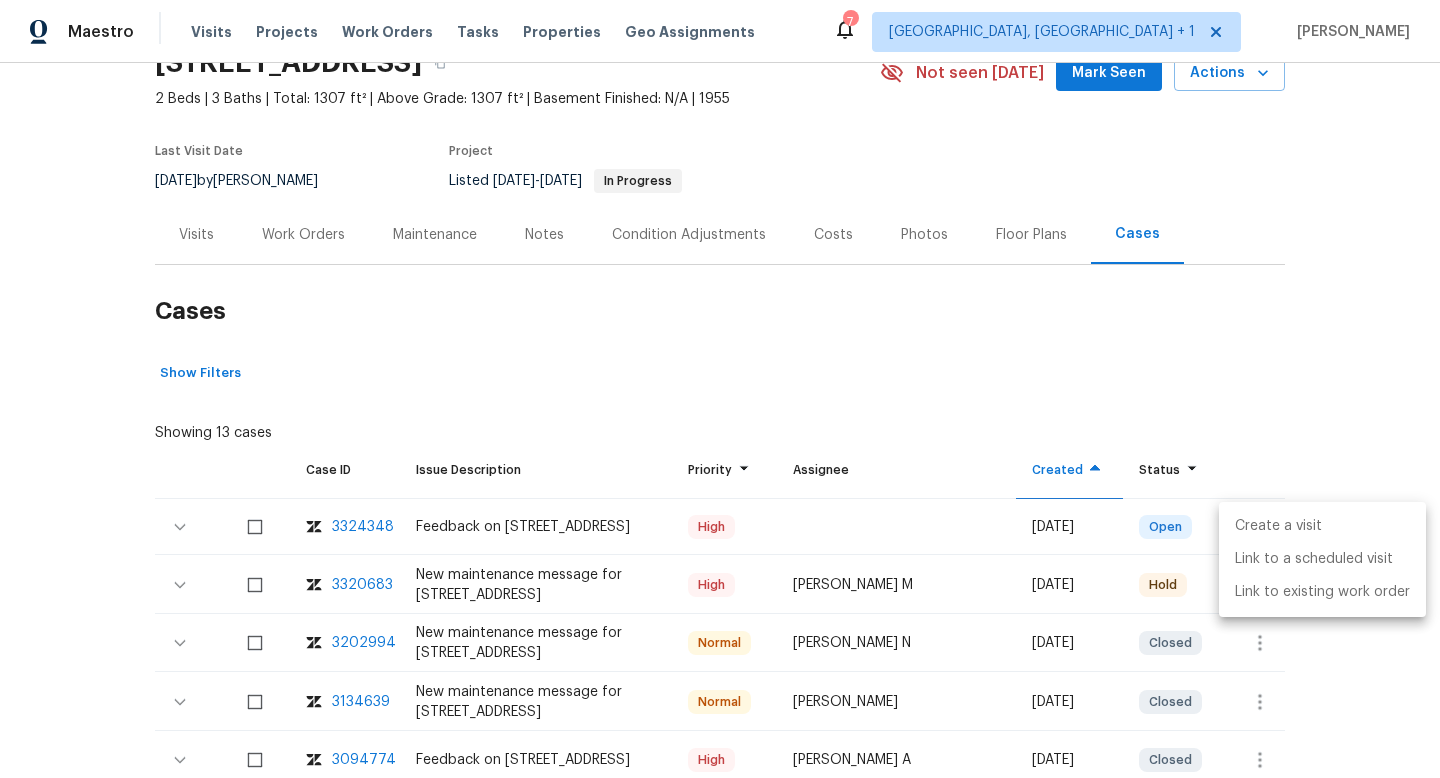 click on "Create a visit" at bounding box center [1322, 526] 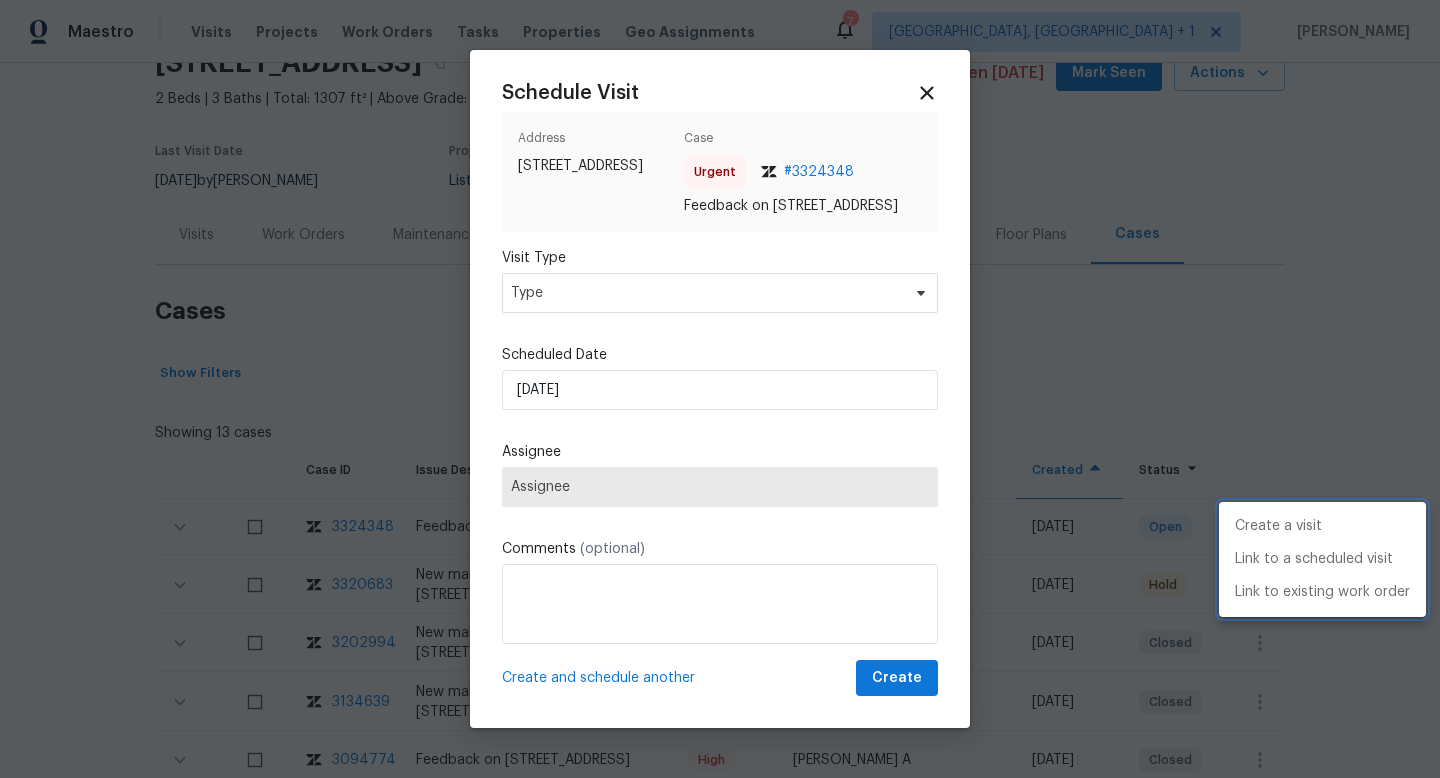 click at bounding box center (720, 389) 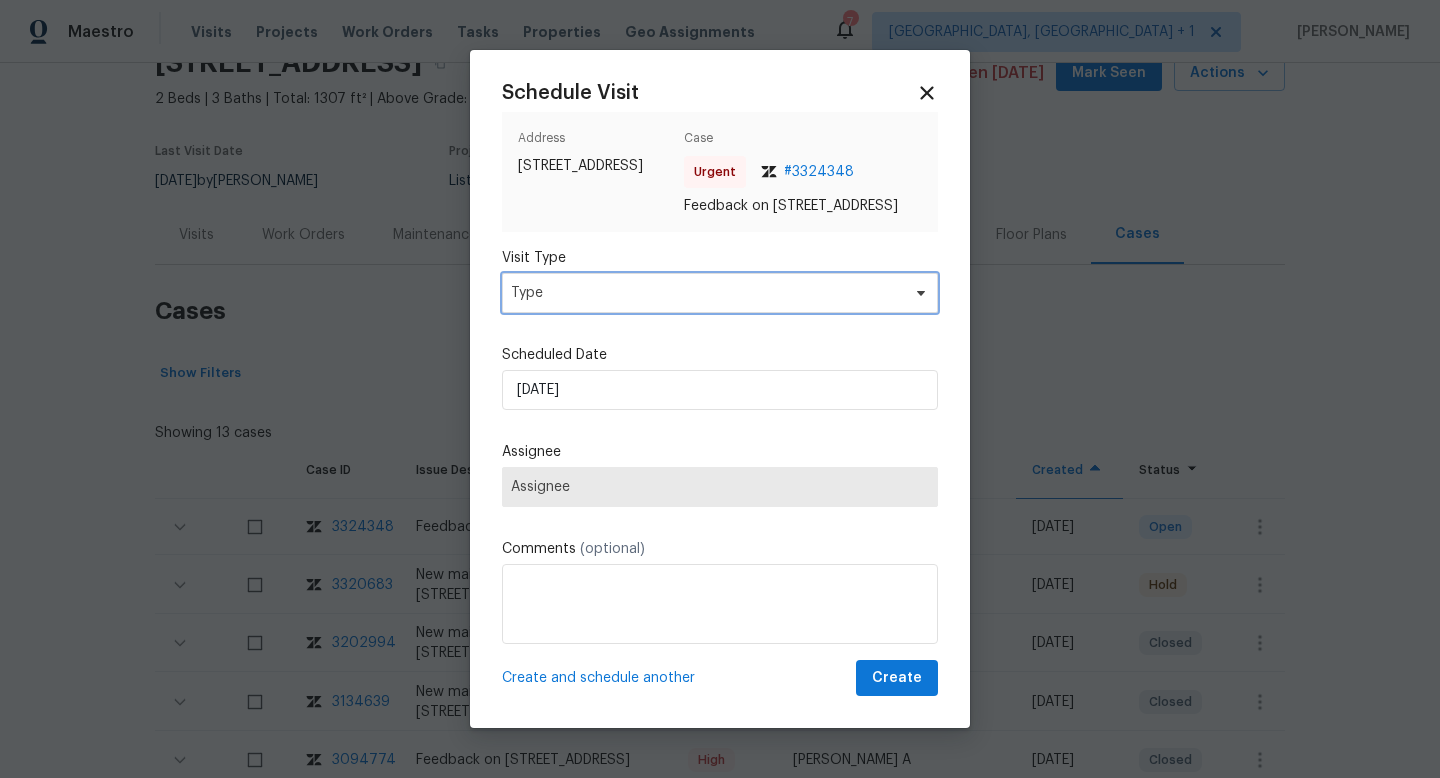 click on "Type" at bounding box center (705, 293) 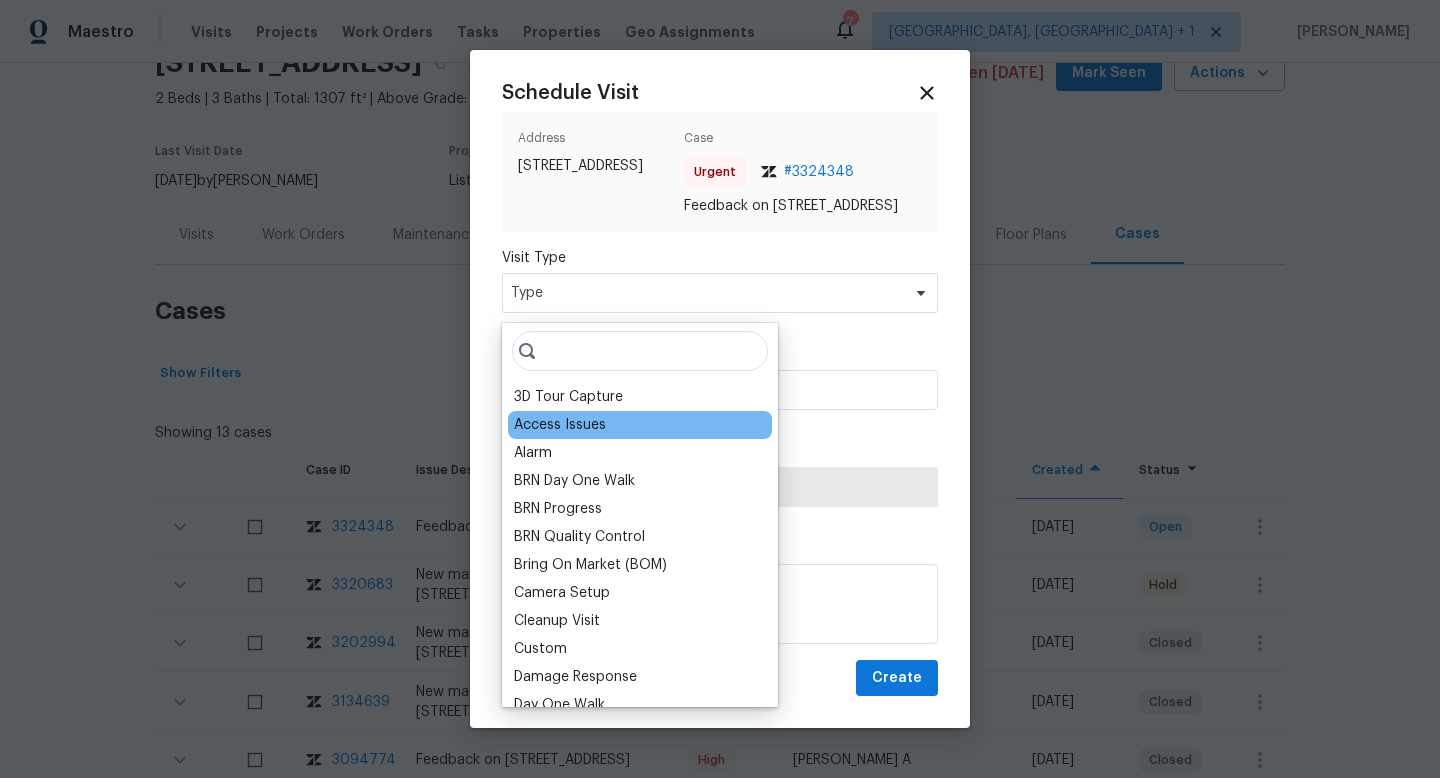 scroll, scrollTop: 192, scrollLeft: 0, axis: vertical 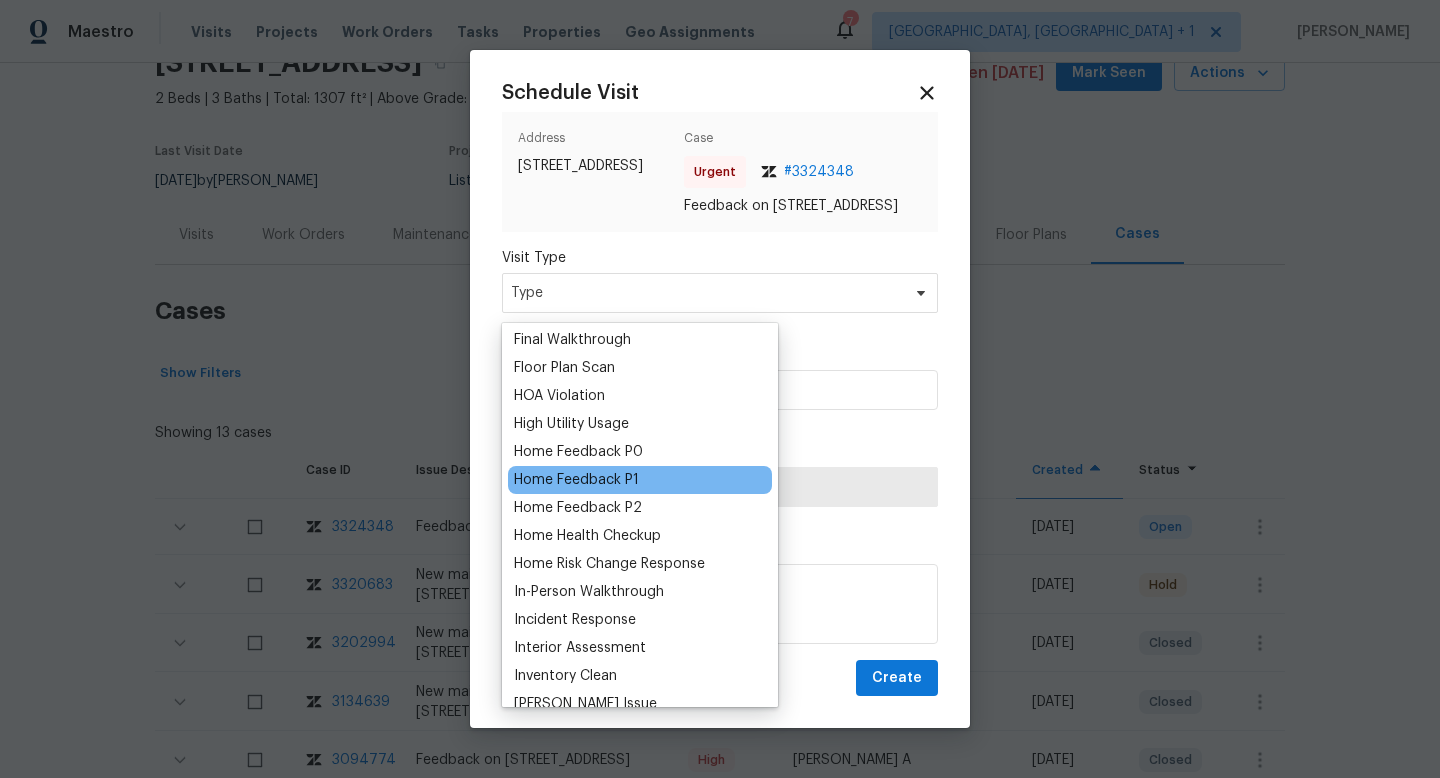 click on "Home Feedback P1" at bounding box center [576, 480] 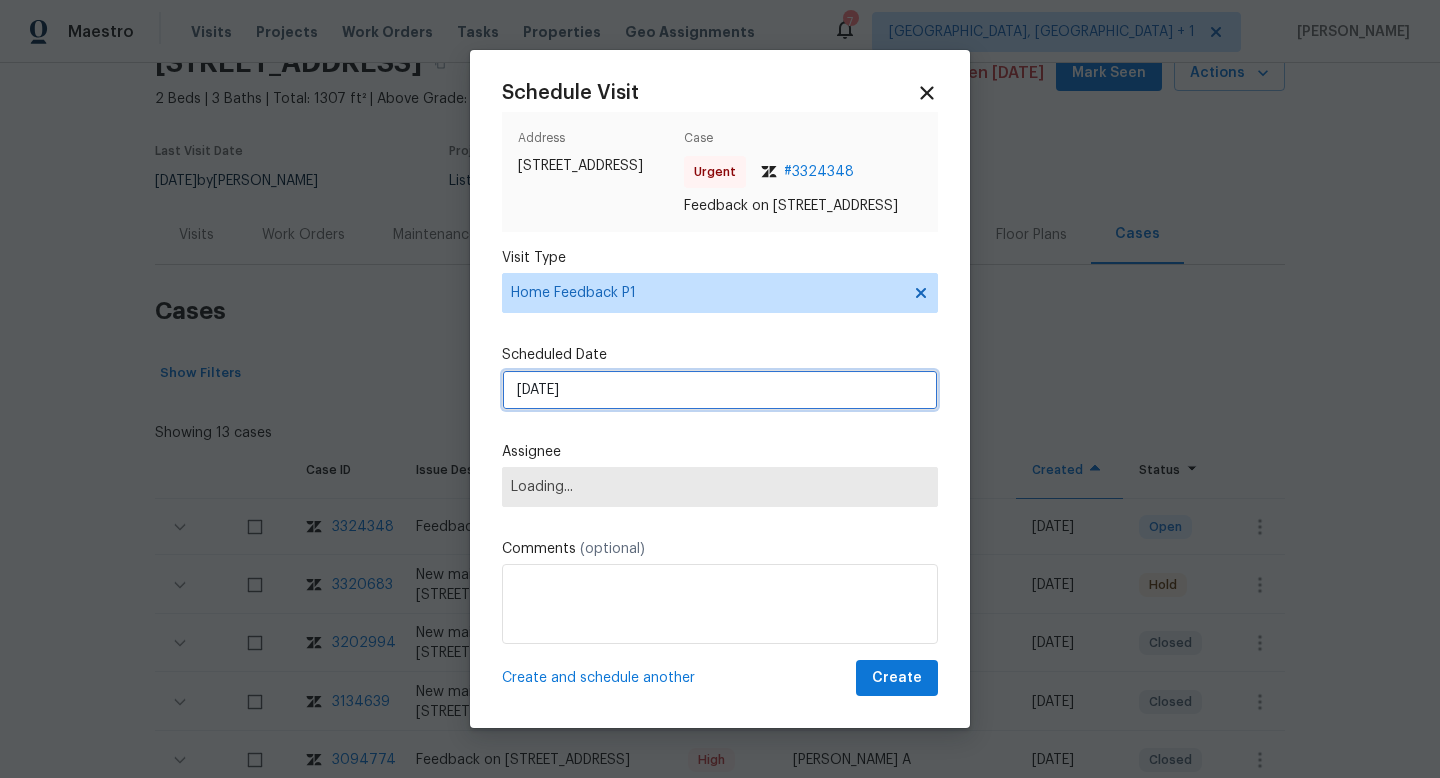 click on "11/07/2025" at bounding box center [720, 390] 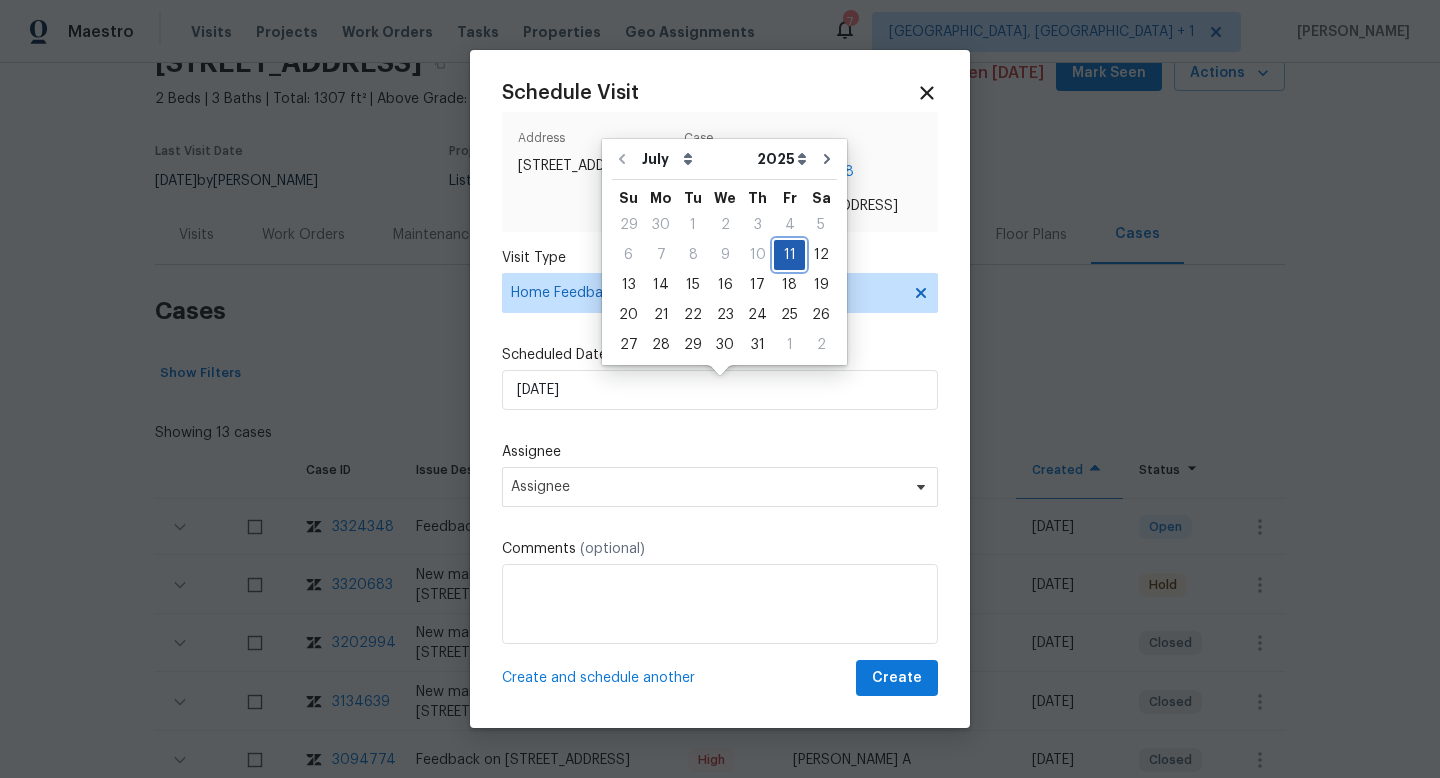 click on "11" at bounding box center [789, 255] 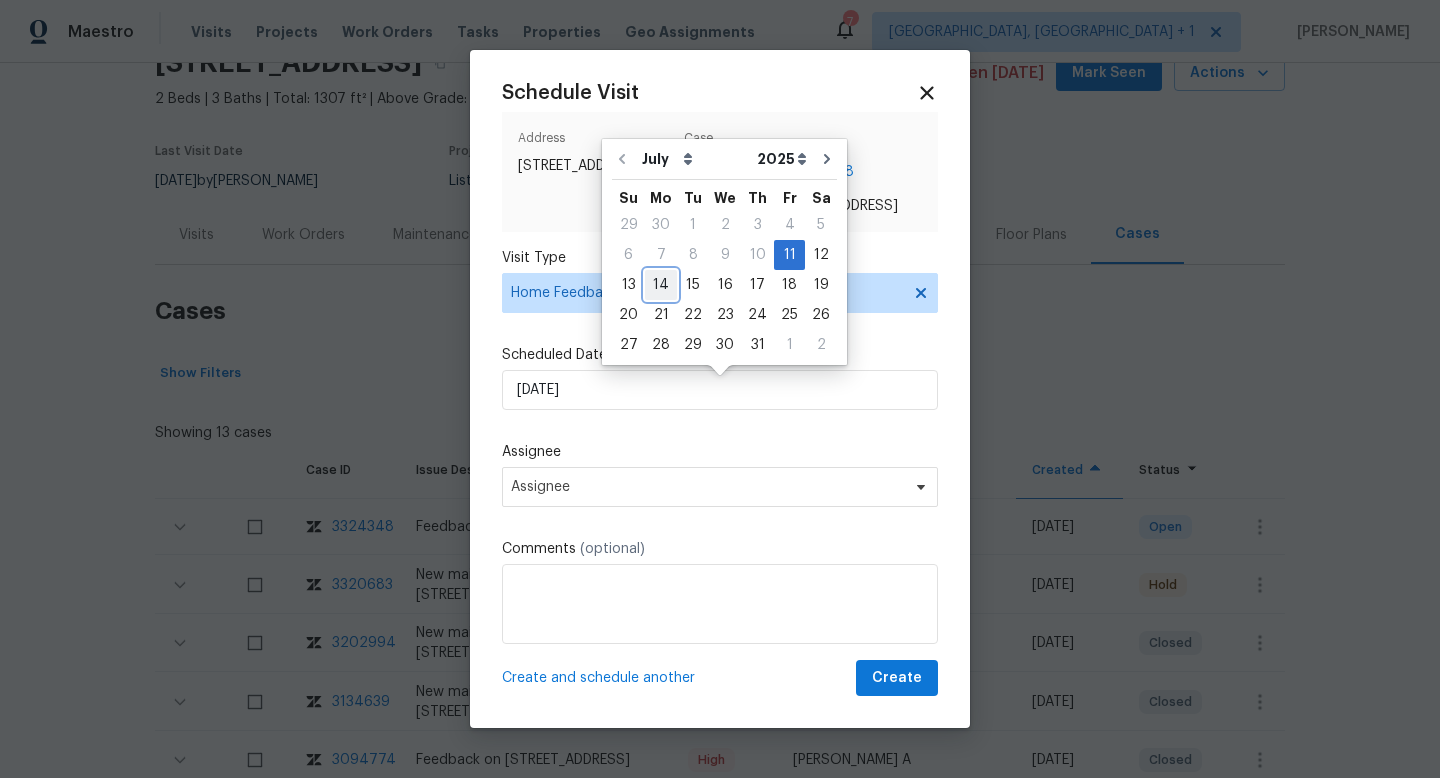 click on "14" at bounding box center (661, 285) 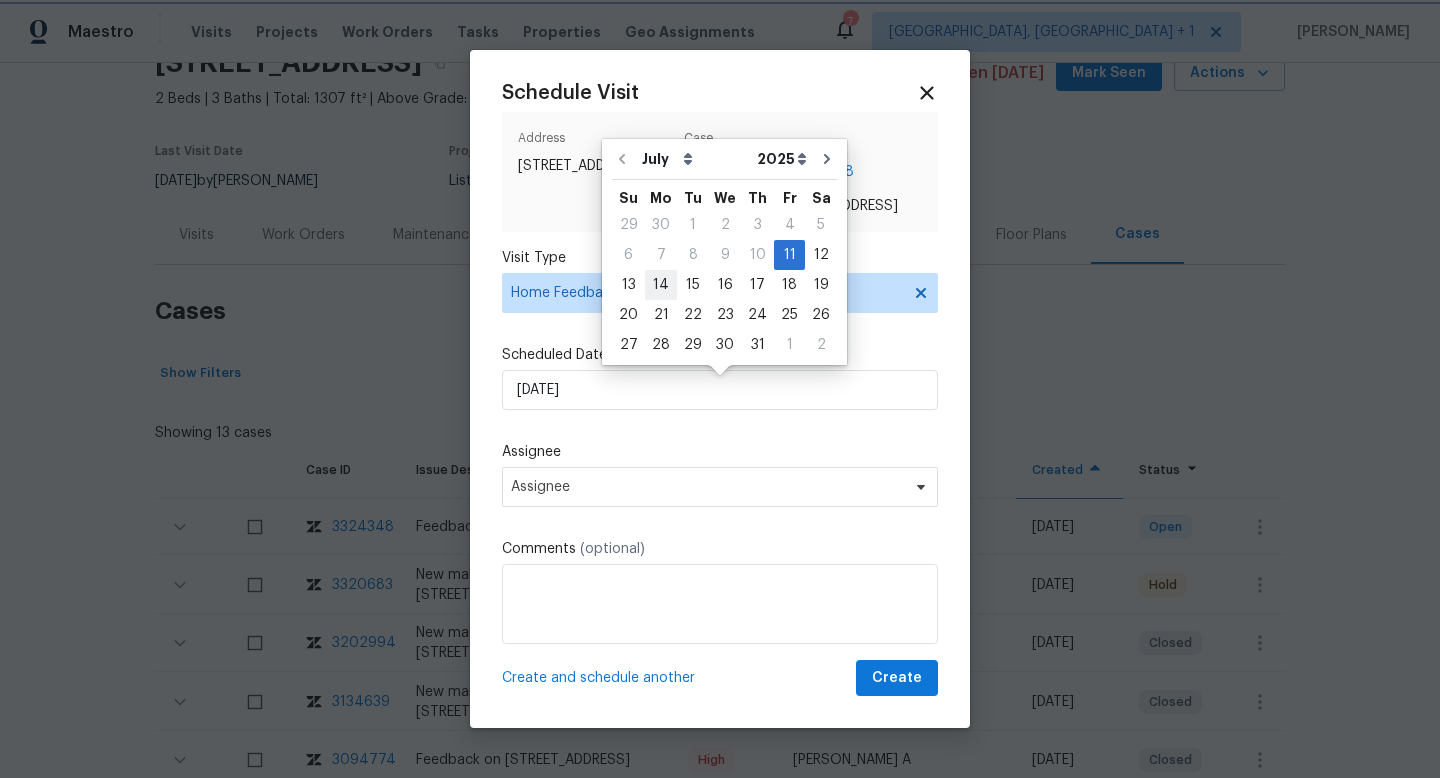 type on "14/07/2025" 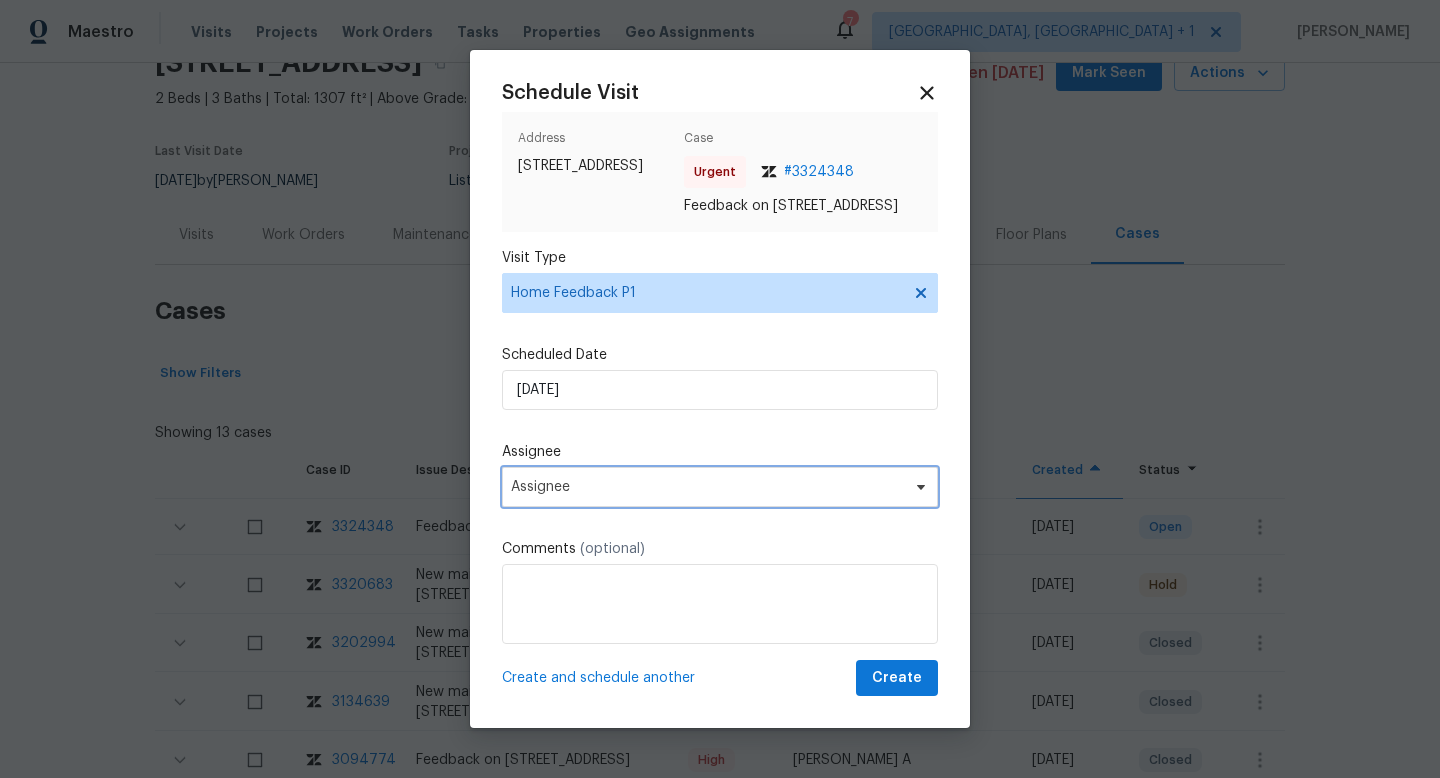 click on "Assignee" at bounding box center (720, 487) 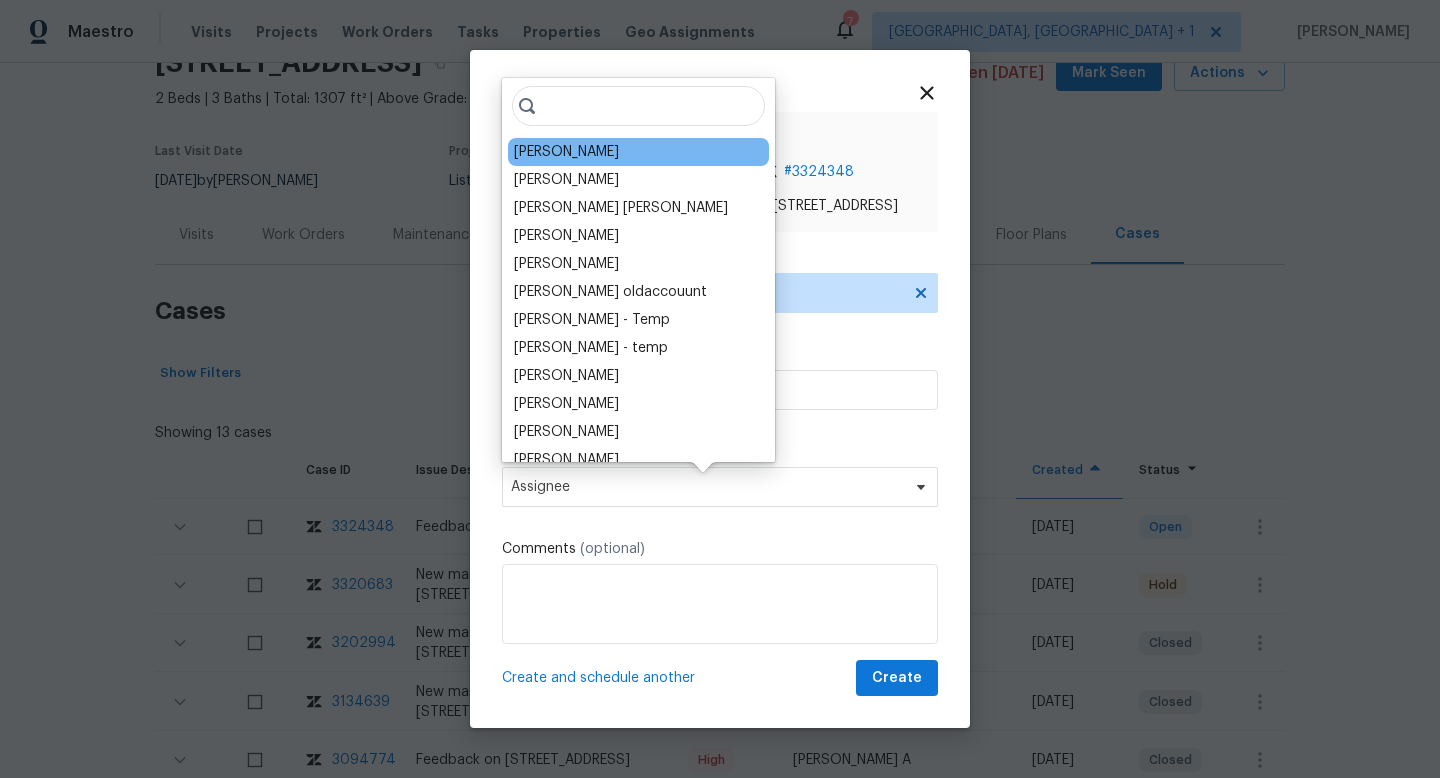 click on "Caleb Hurst" at bounding box center (638, 152) 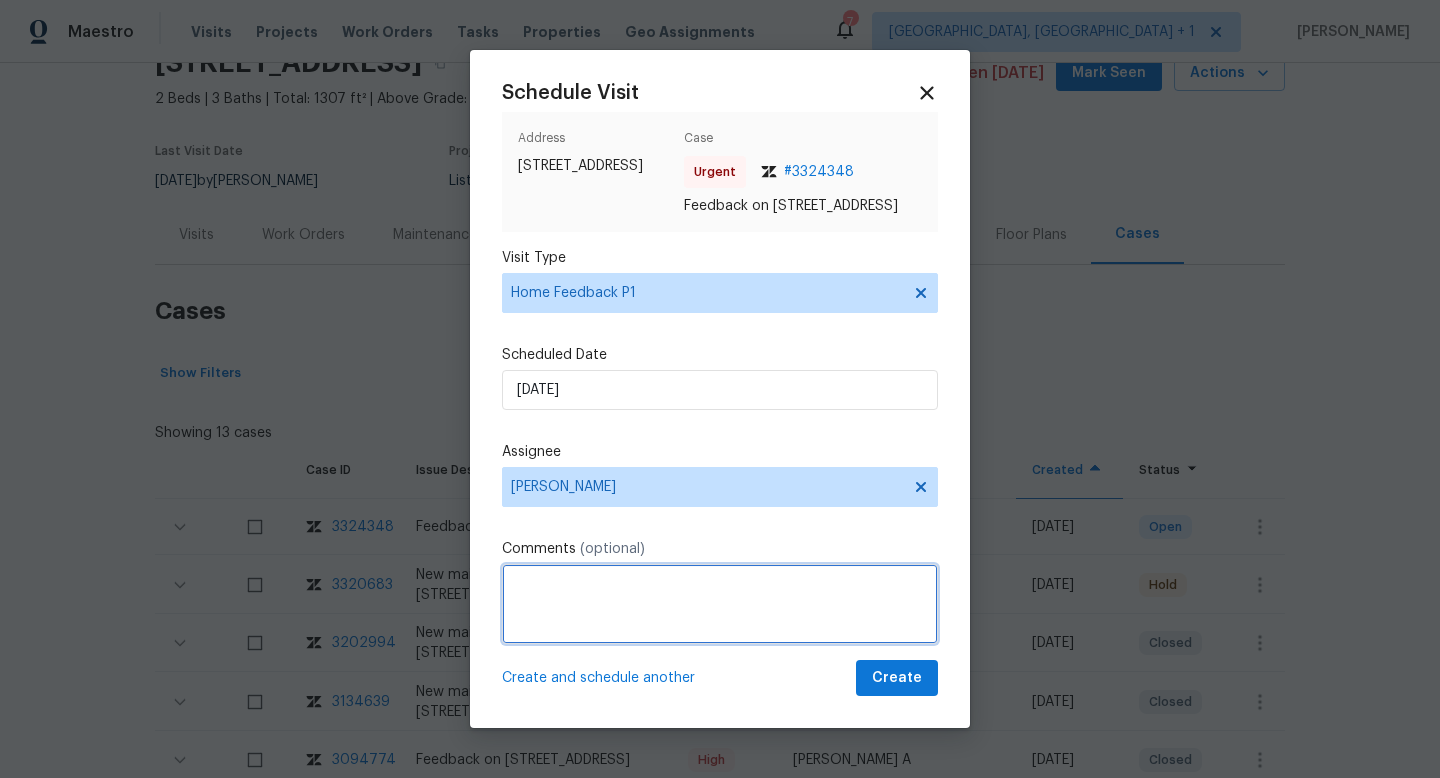 click at bounding box center [720, 604] 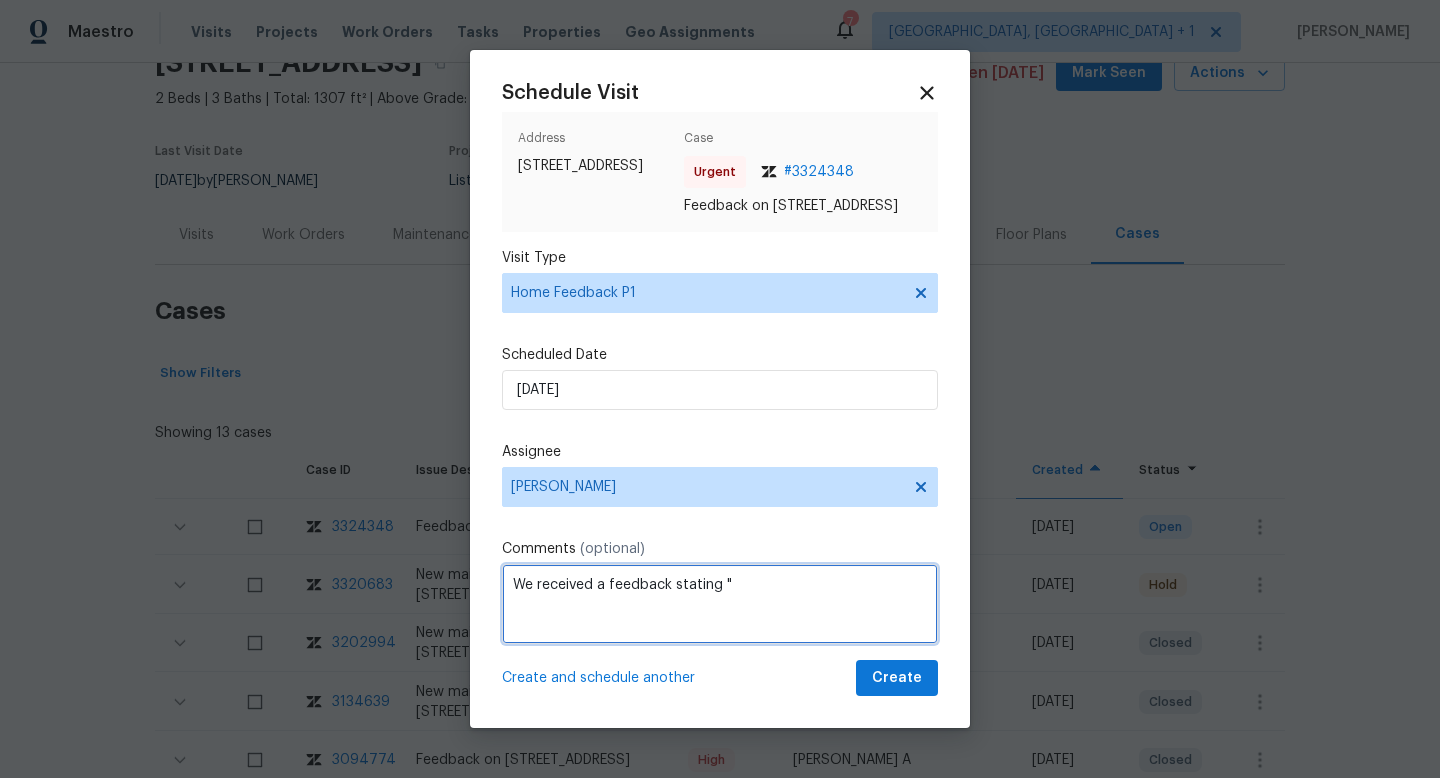 paste on "door could not be locking" 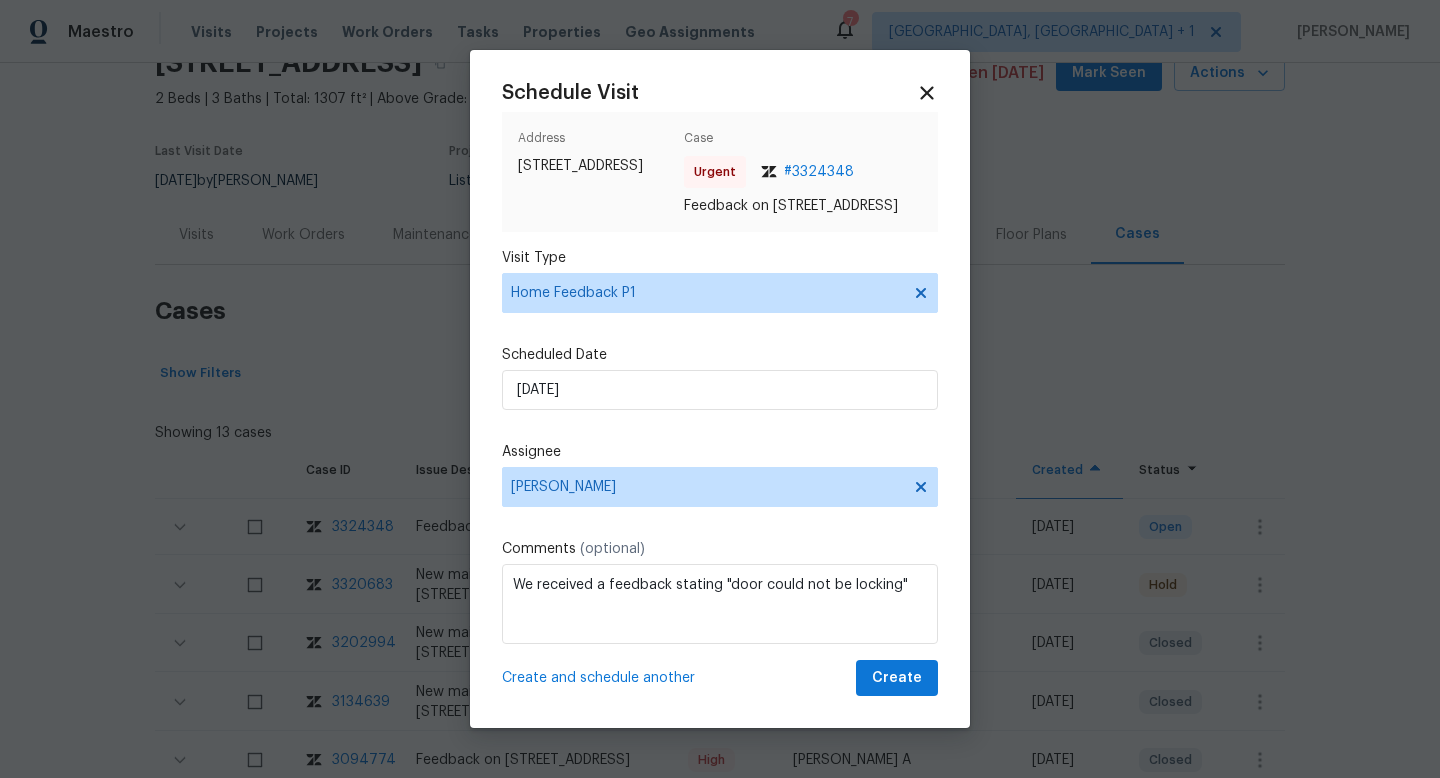 click on "Scheduled Date" at bounding box center [720, 355] 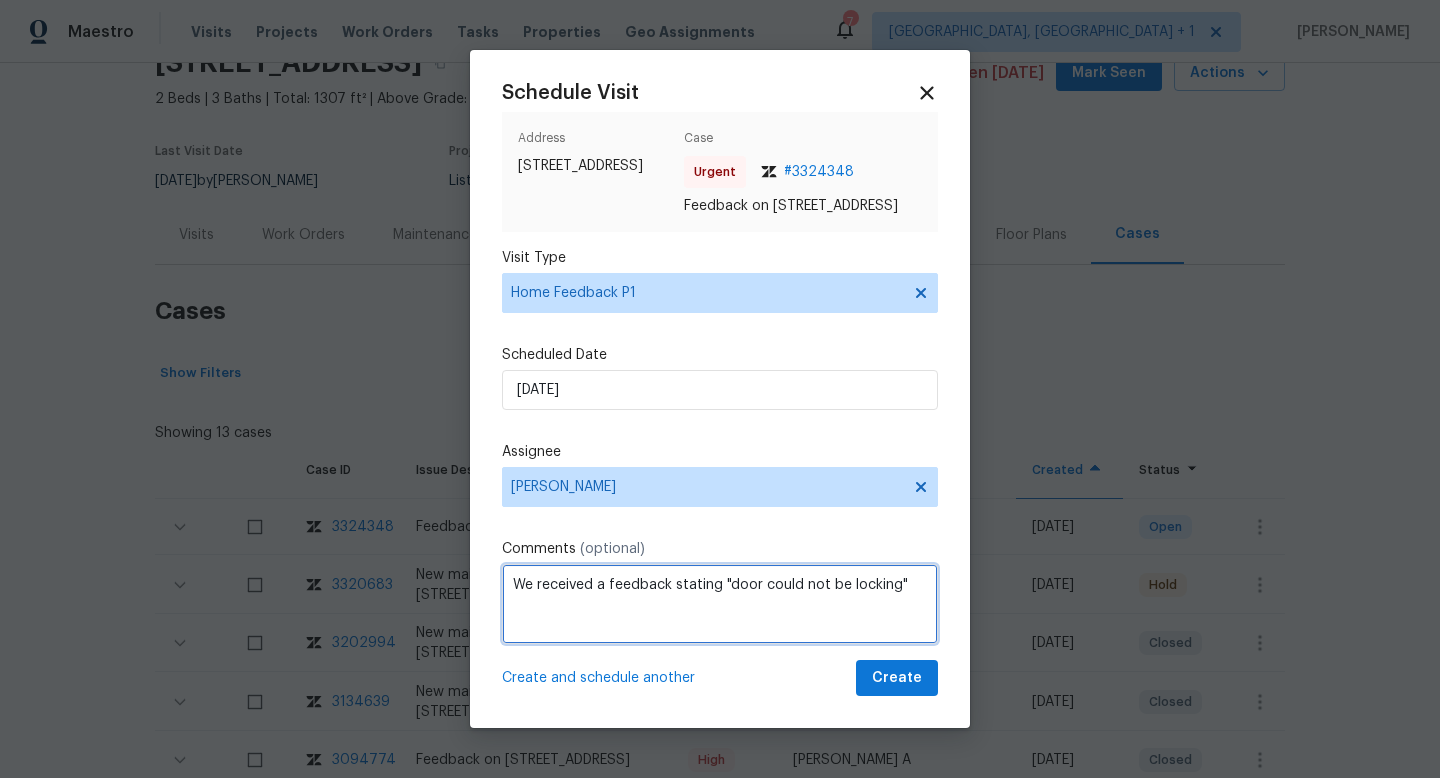 click on "We received a feedback stating "door could not be locking"" at bounding box center (720, 604) 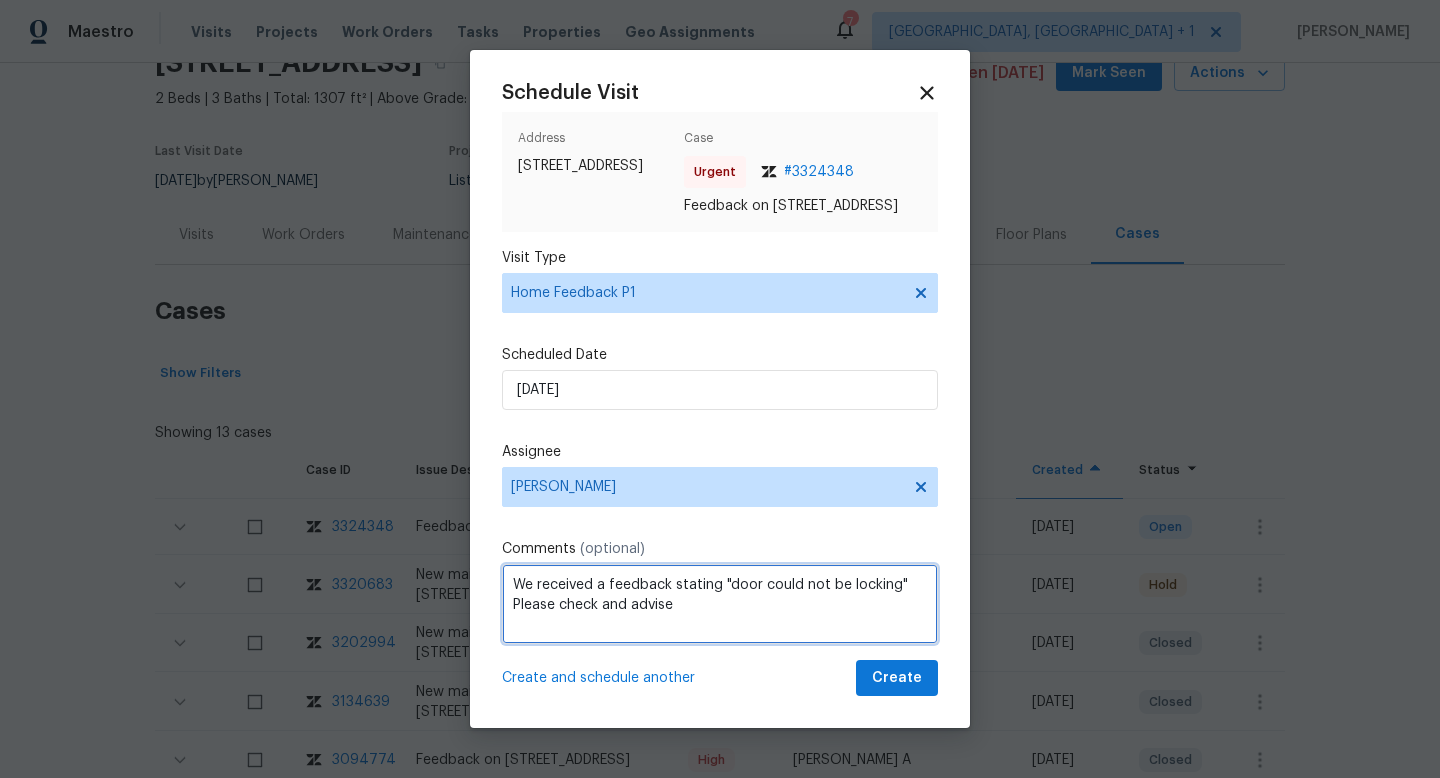 type on "We received a feedback stating "door could not be locking"  Please check and advise" 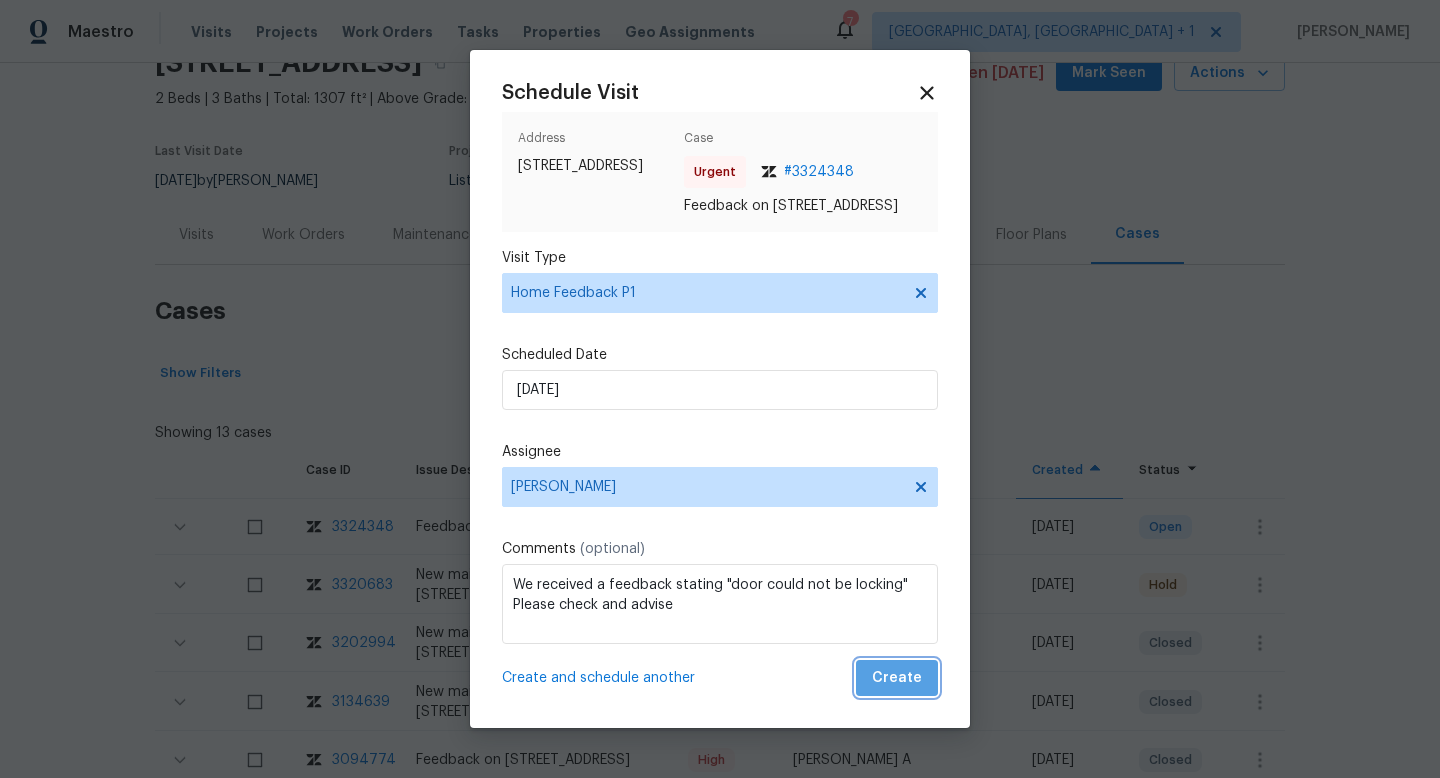 click on "Create" at bounding box center [897, 678] 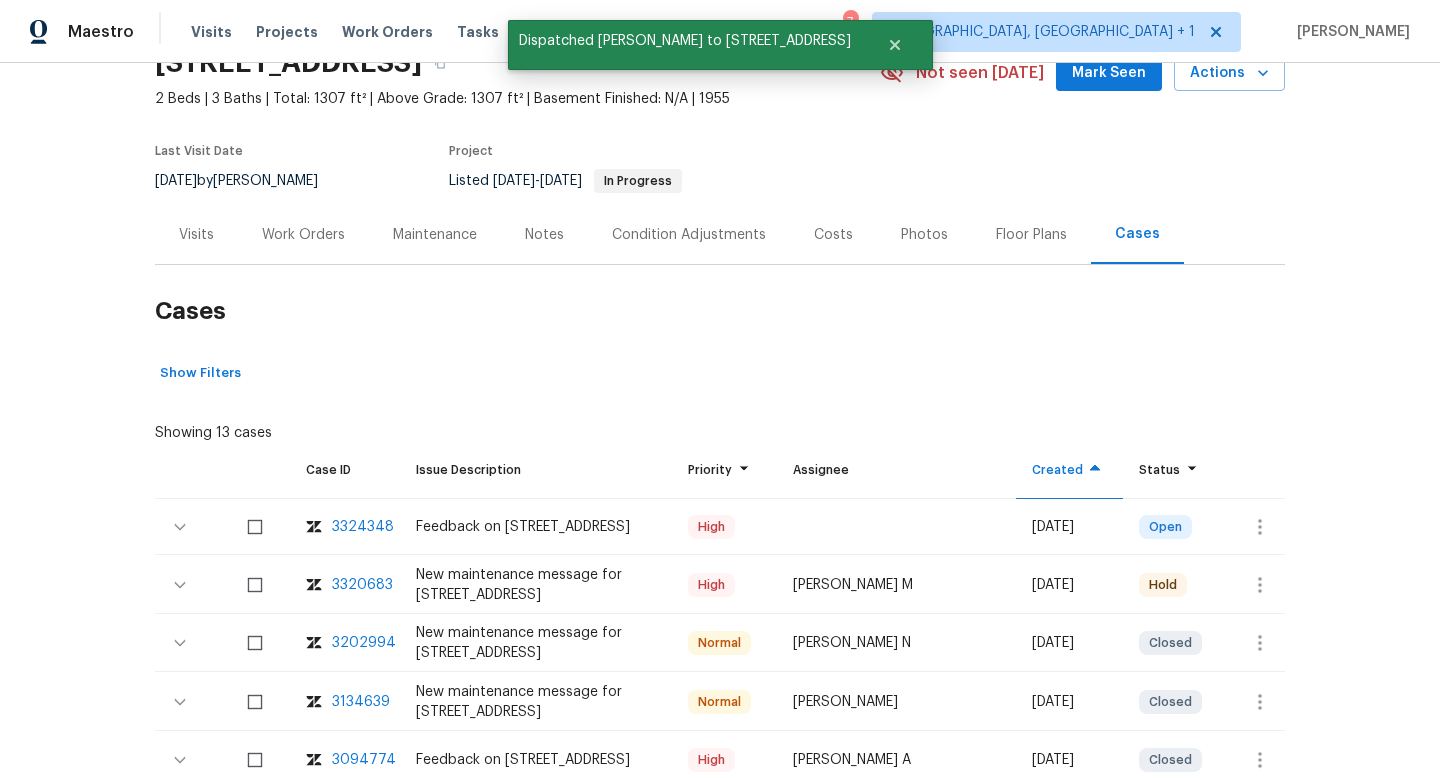 click on "Visits" at bounding box center (196, 235) 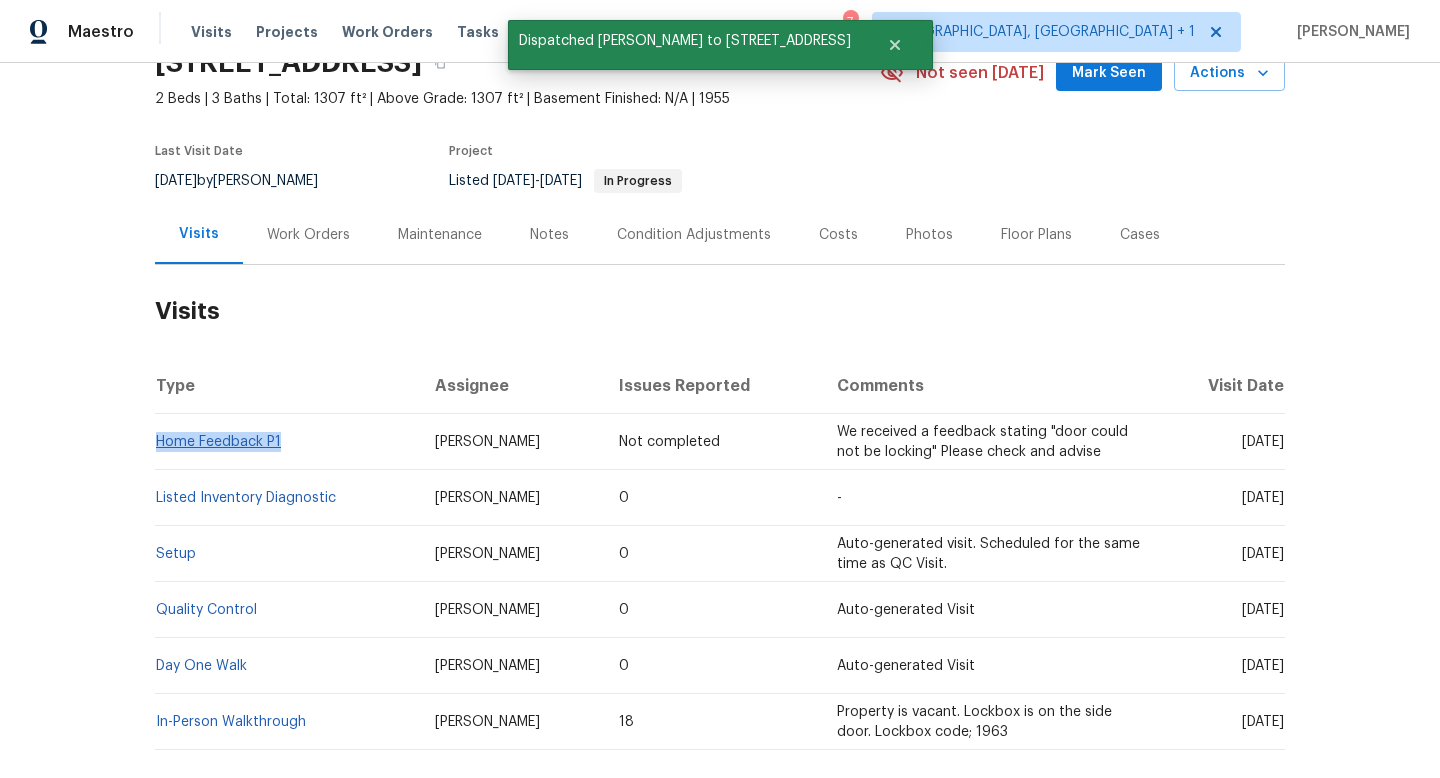 drag, startPoint x: 248, startPoint y: 438, endPoint x: 158, endPoint y: 434, distance: 90.088844 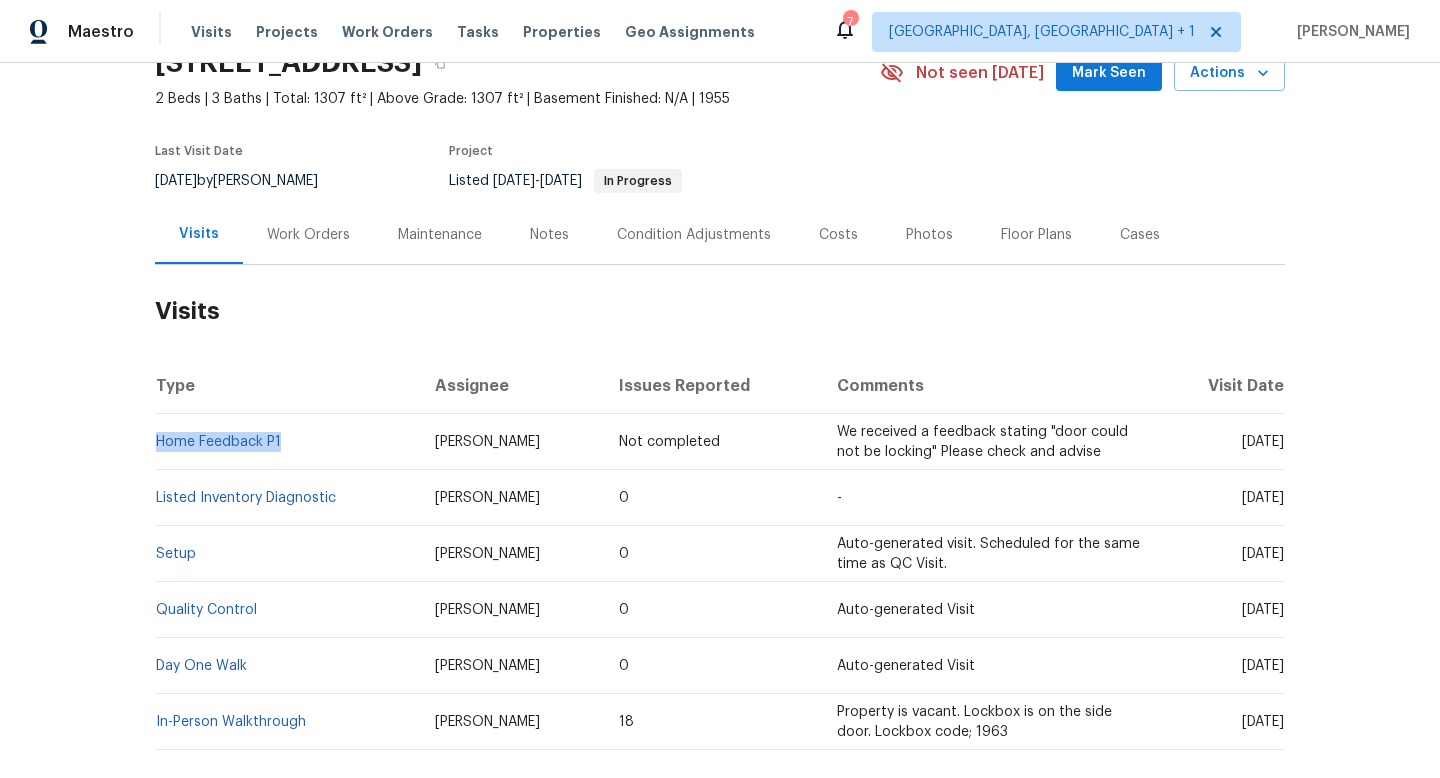 click on "5/30/2025" at bounding box center [176, 181] 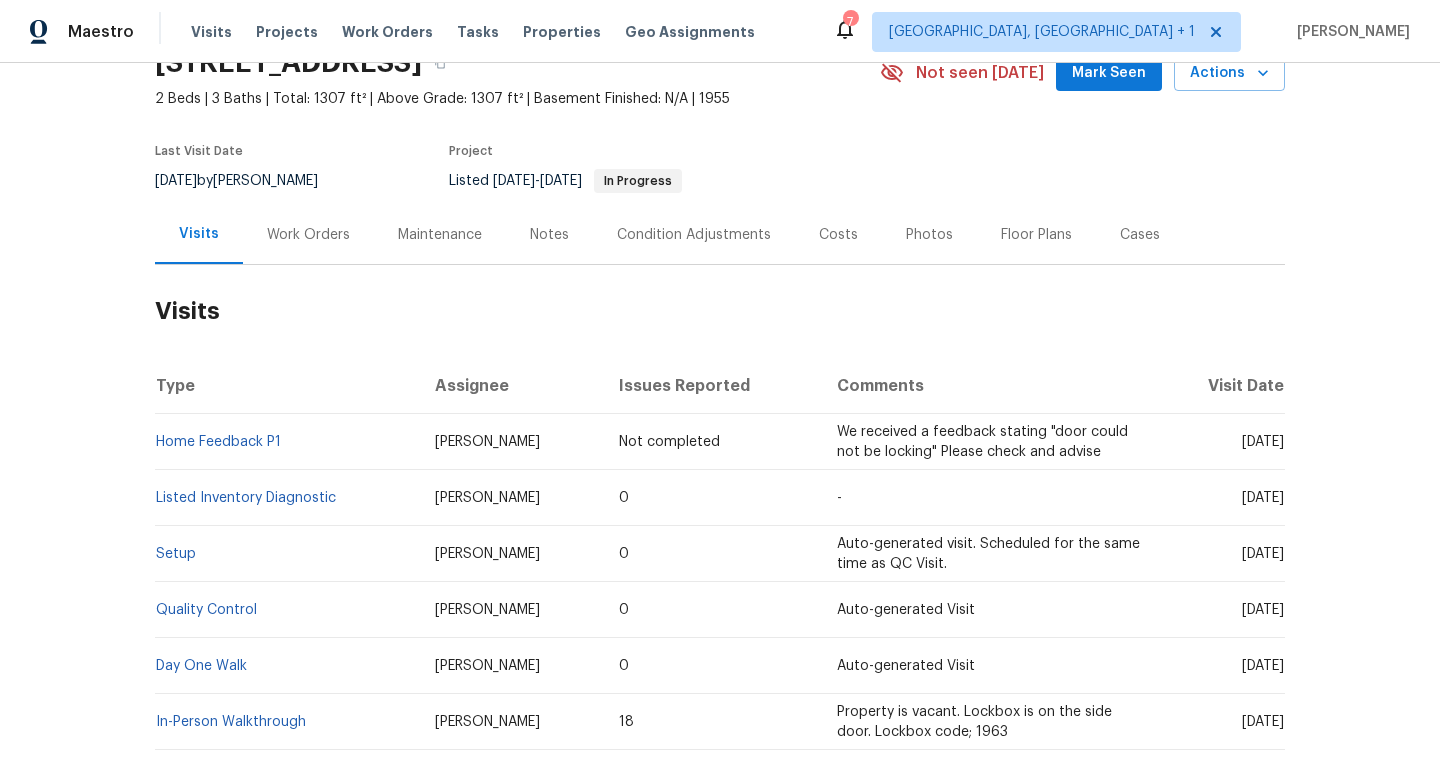 click on "5/30/2025" at bounding box center [176, 181] 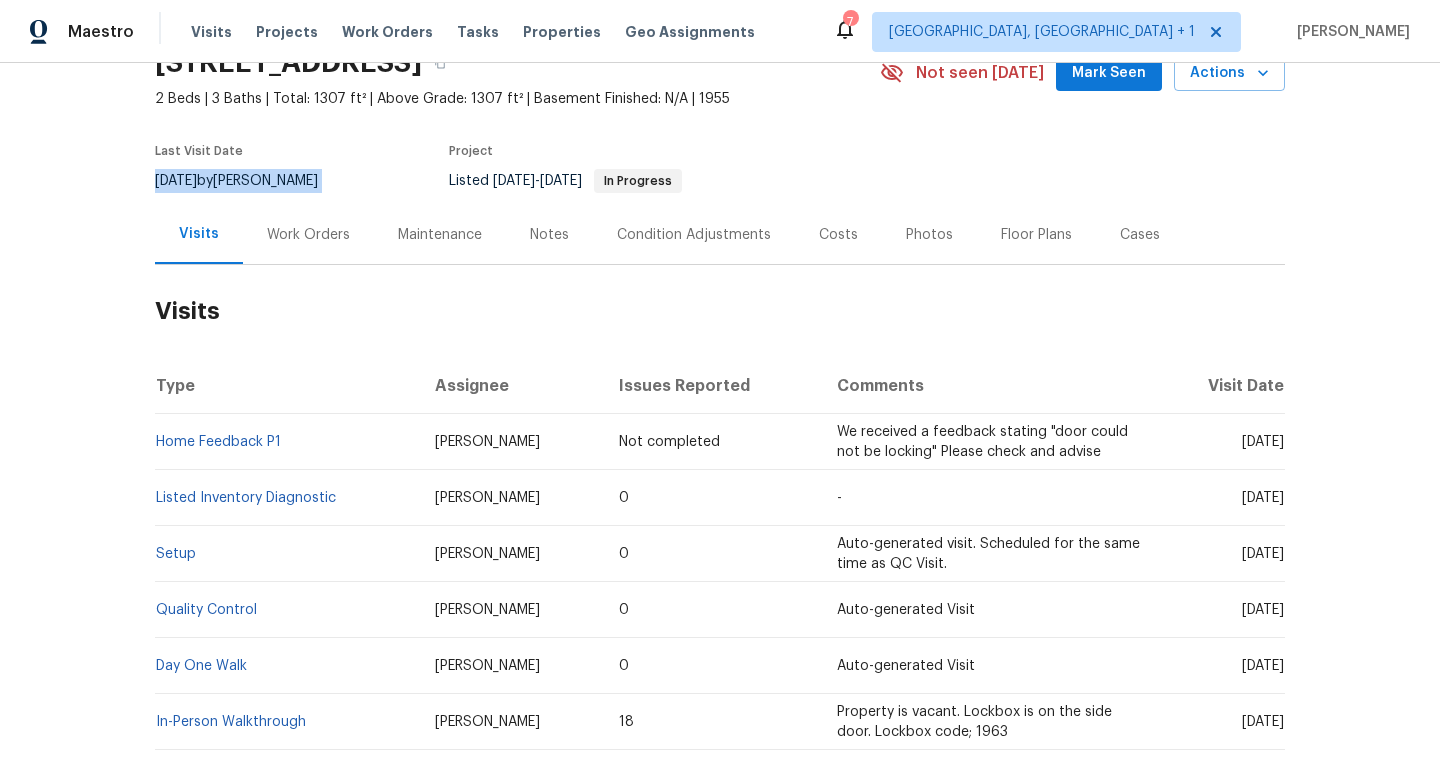 copy on "5/30/2025  by  Caleb Hurst" 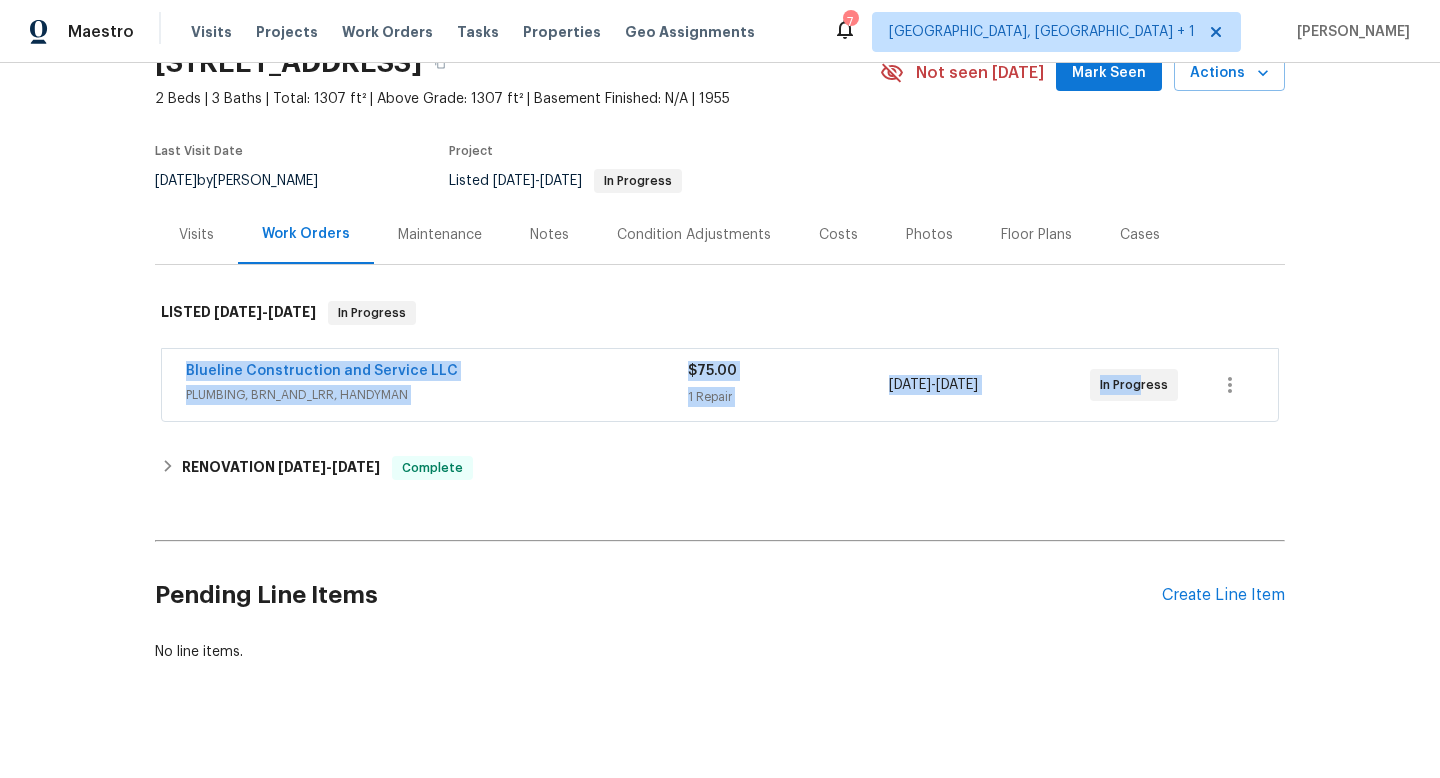 drag, startPoint x: 1137, startPoint y: 387, endPoint x: 1180, endPoint y: 395, distance: 43.737854 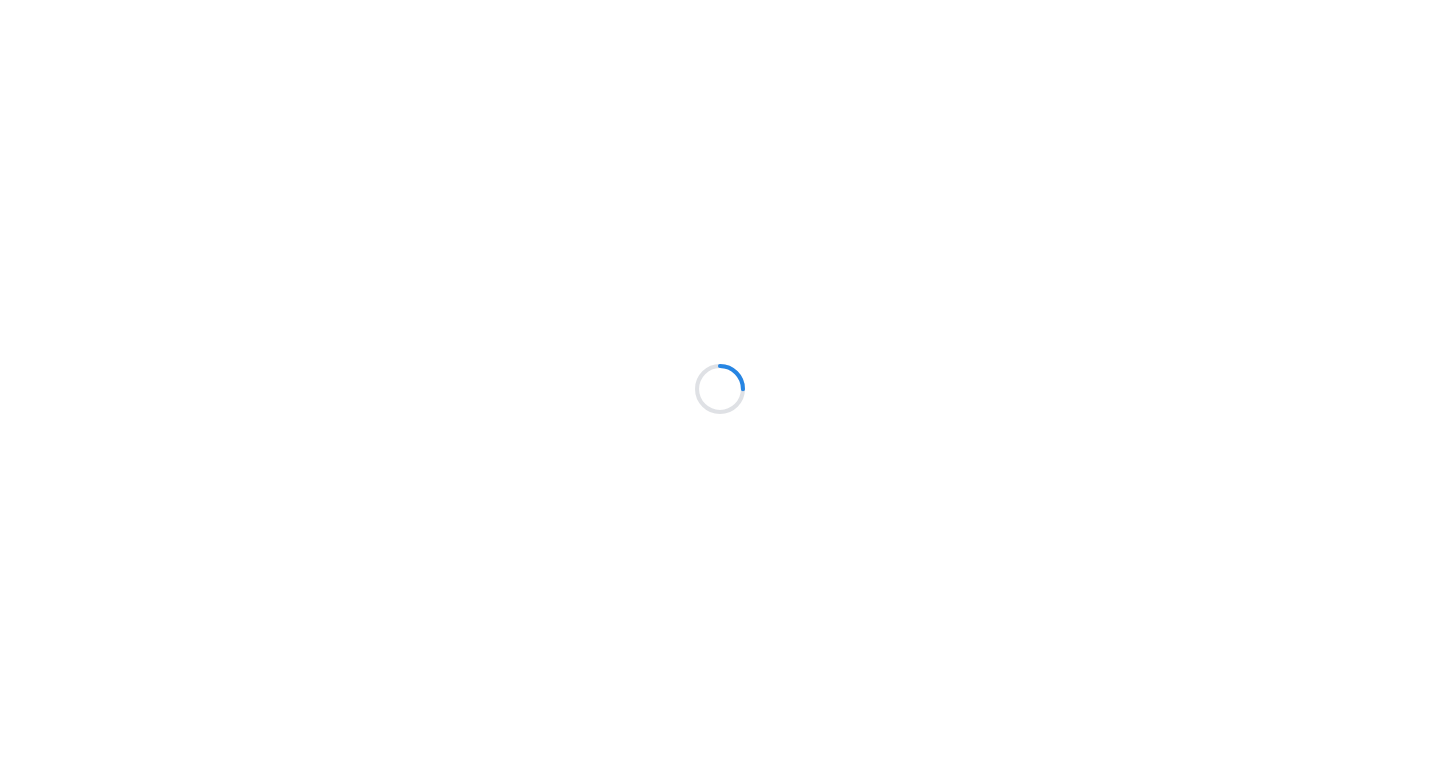 scroll, scrollTop: 0, scrollLeft: 0, axis: both 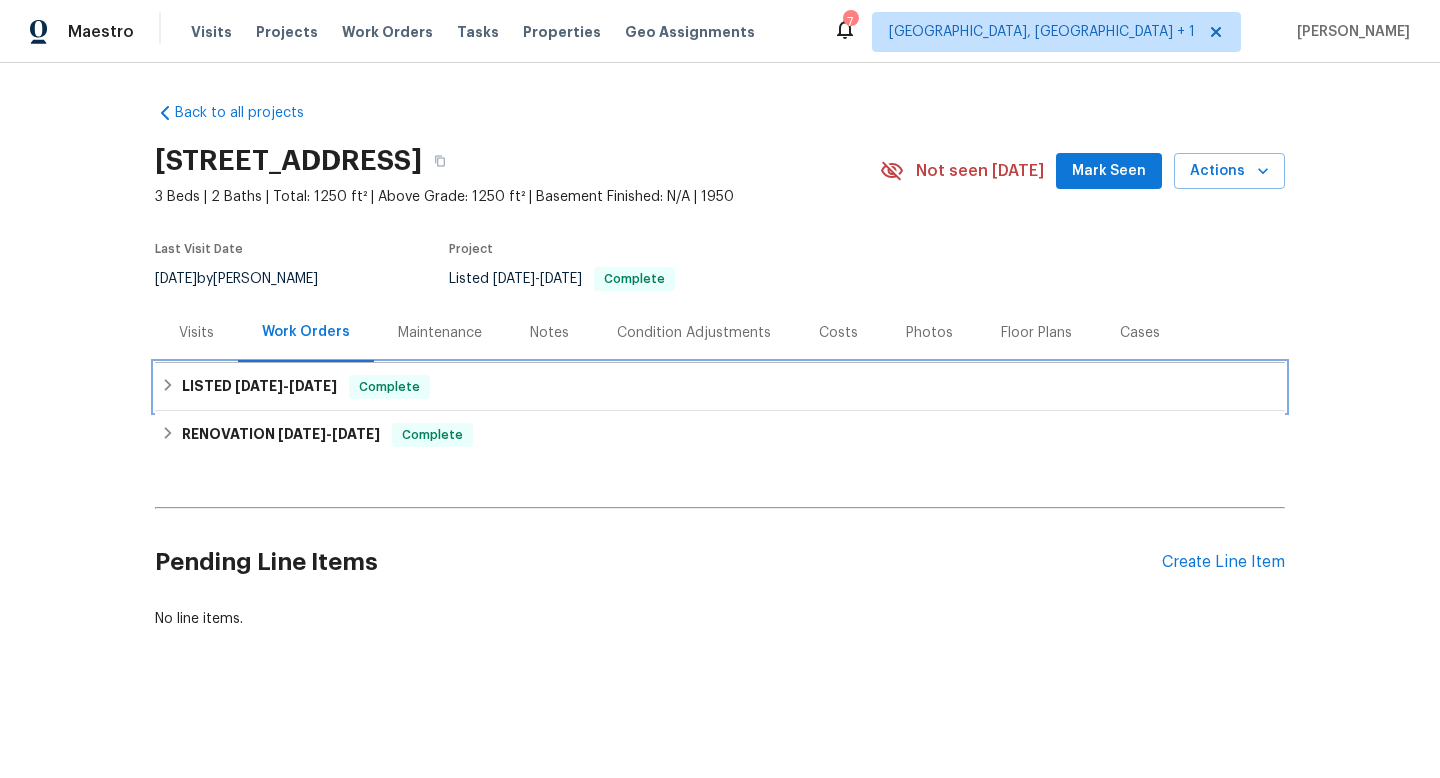 click on "LISTED   [DATE]  -  [DATE] Complete" at bounding box center [720, 387] 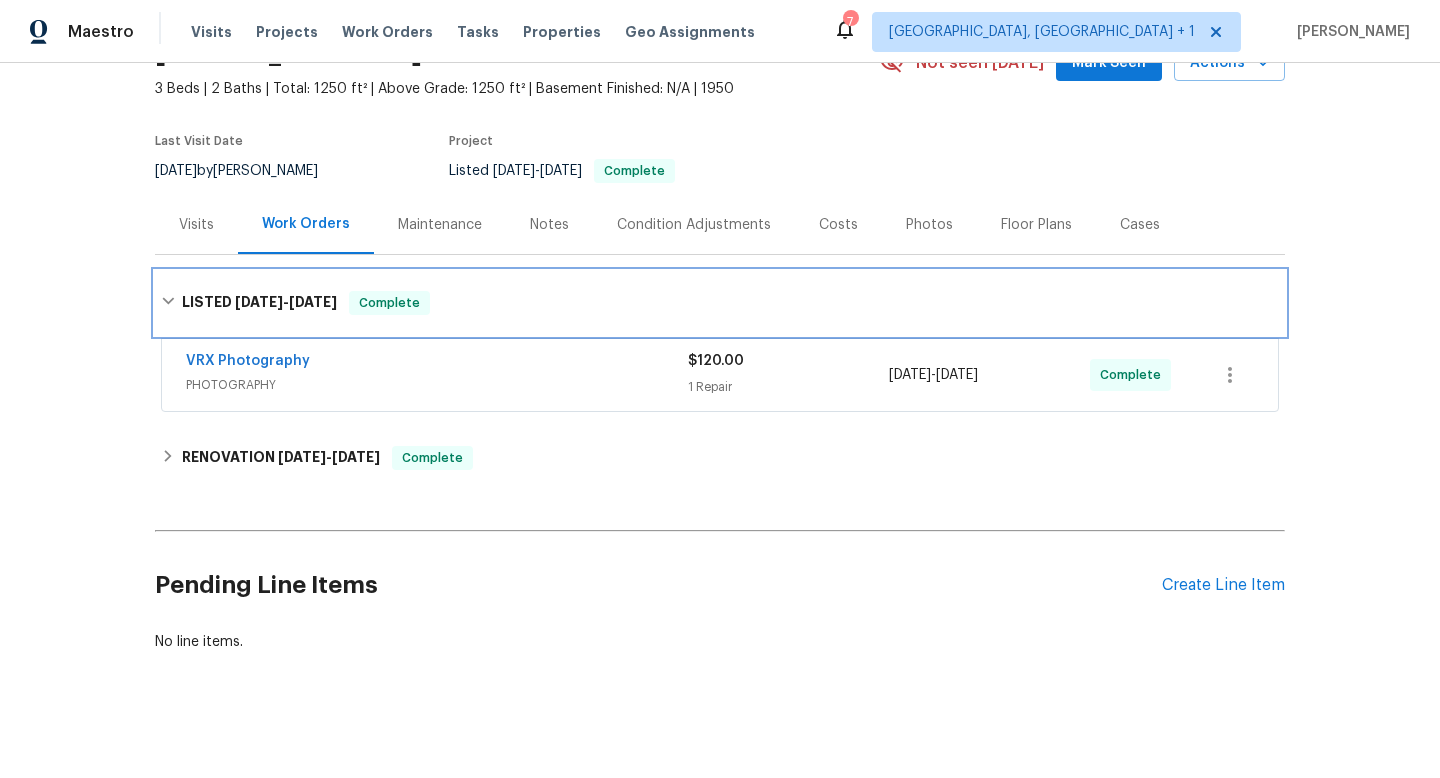 scroll, scrollTop: 112, scrollLeft: 0, axis: vertical 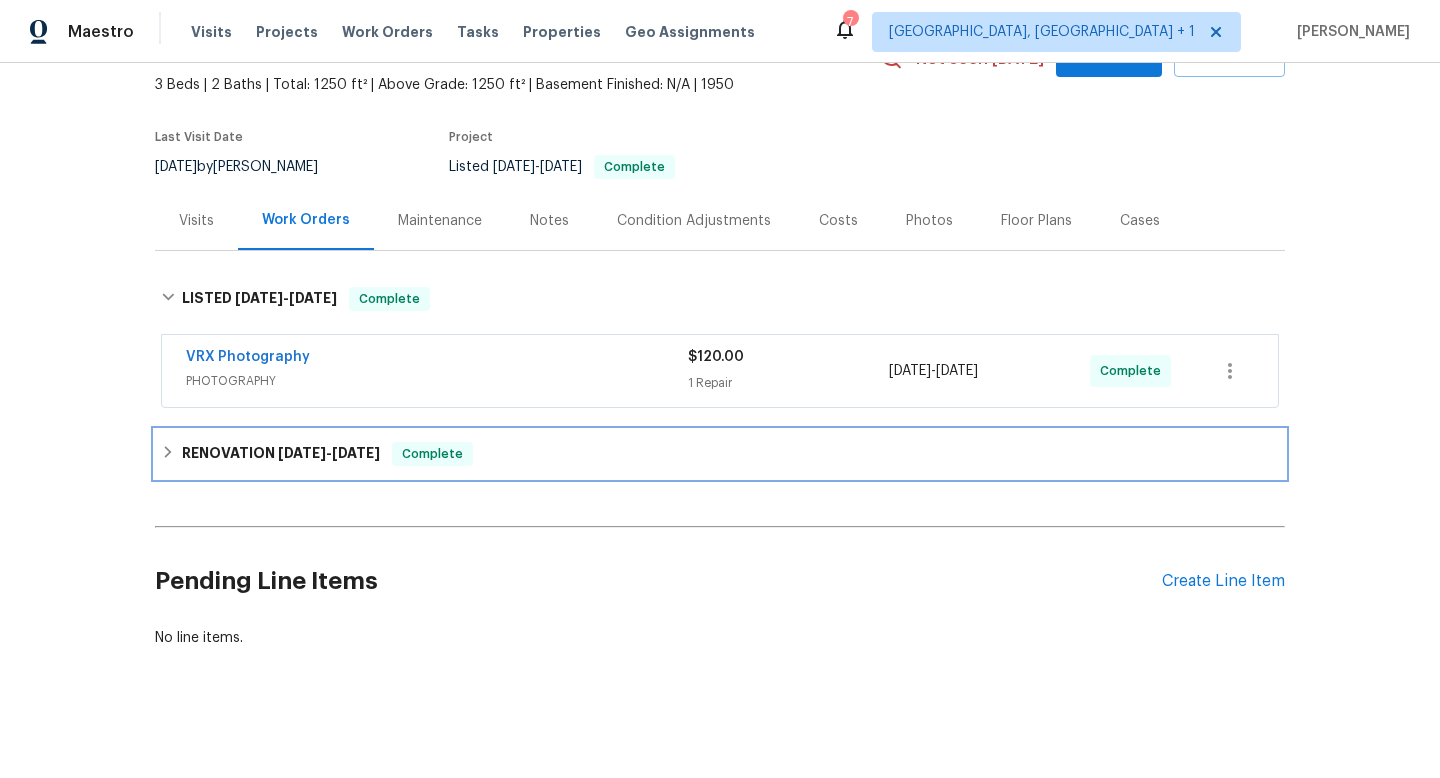 click on "RENOVATION   [DATE]  -  [DATE] Complete" at bounding box center (720, 454) 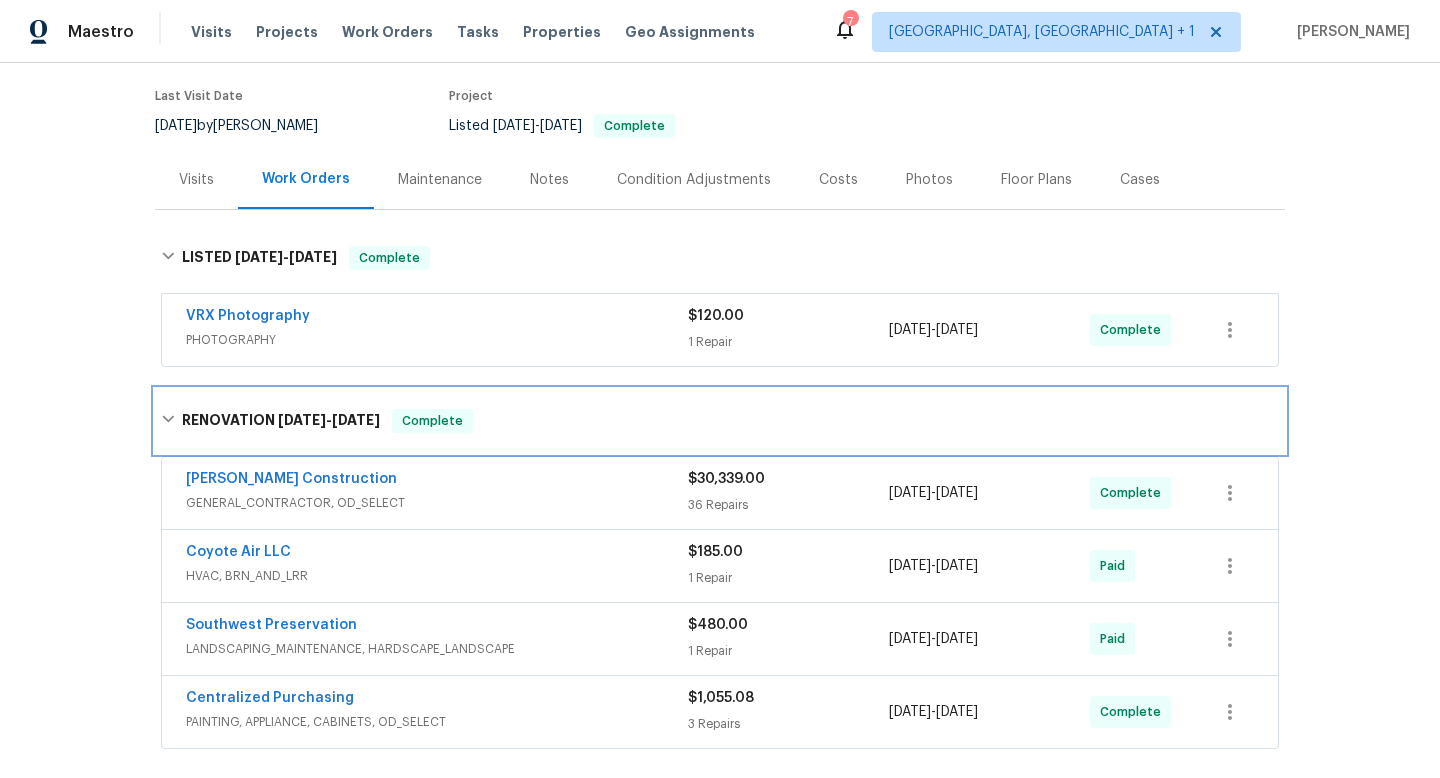 scroll, scrollTop: 157, scrollLeft: 0, axis: vertical 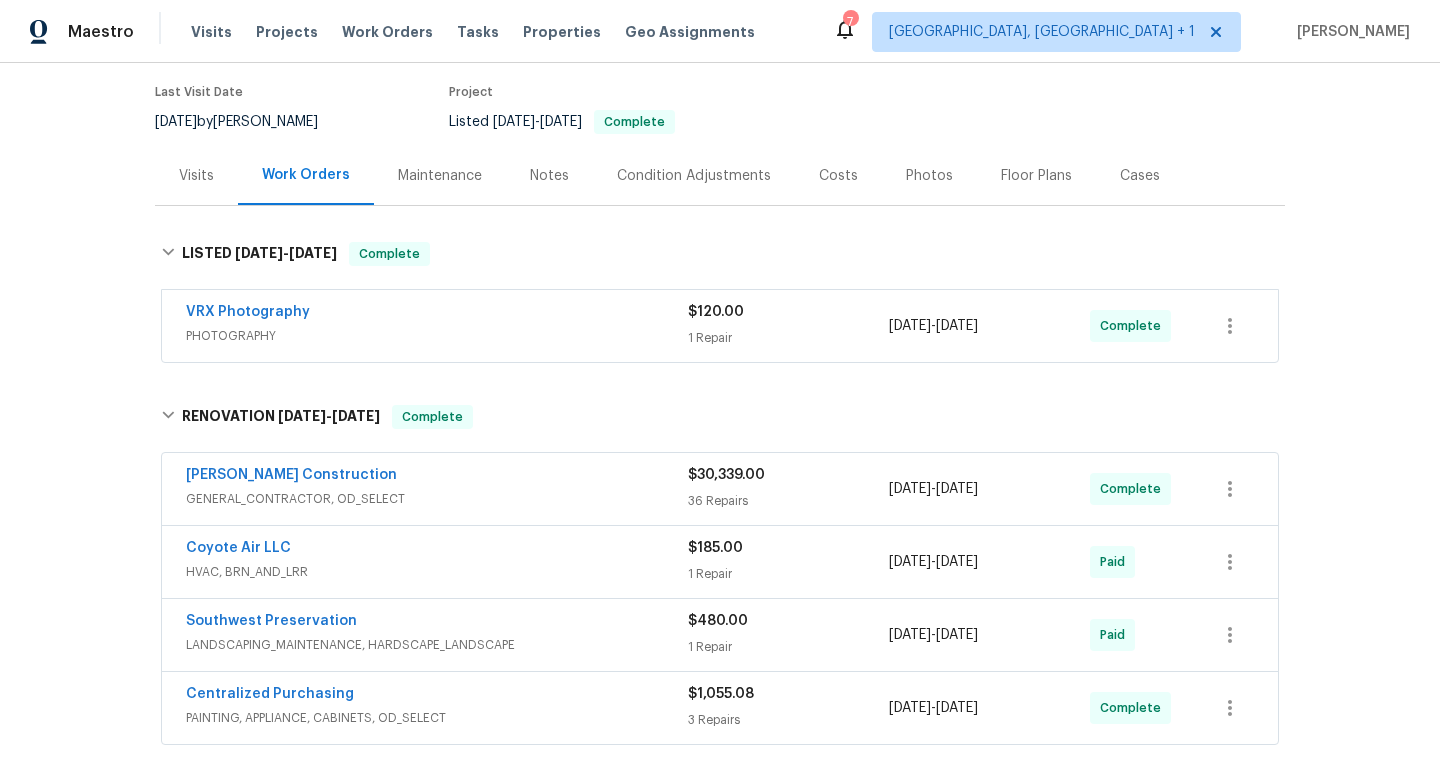 click on "[PERSON_NAME] Construction" at bounding box center [437, 477] 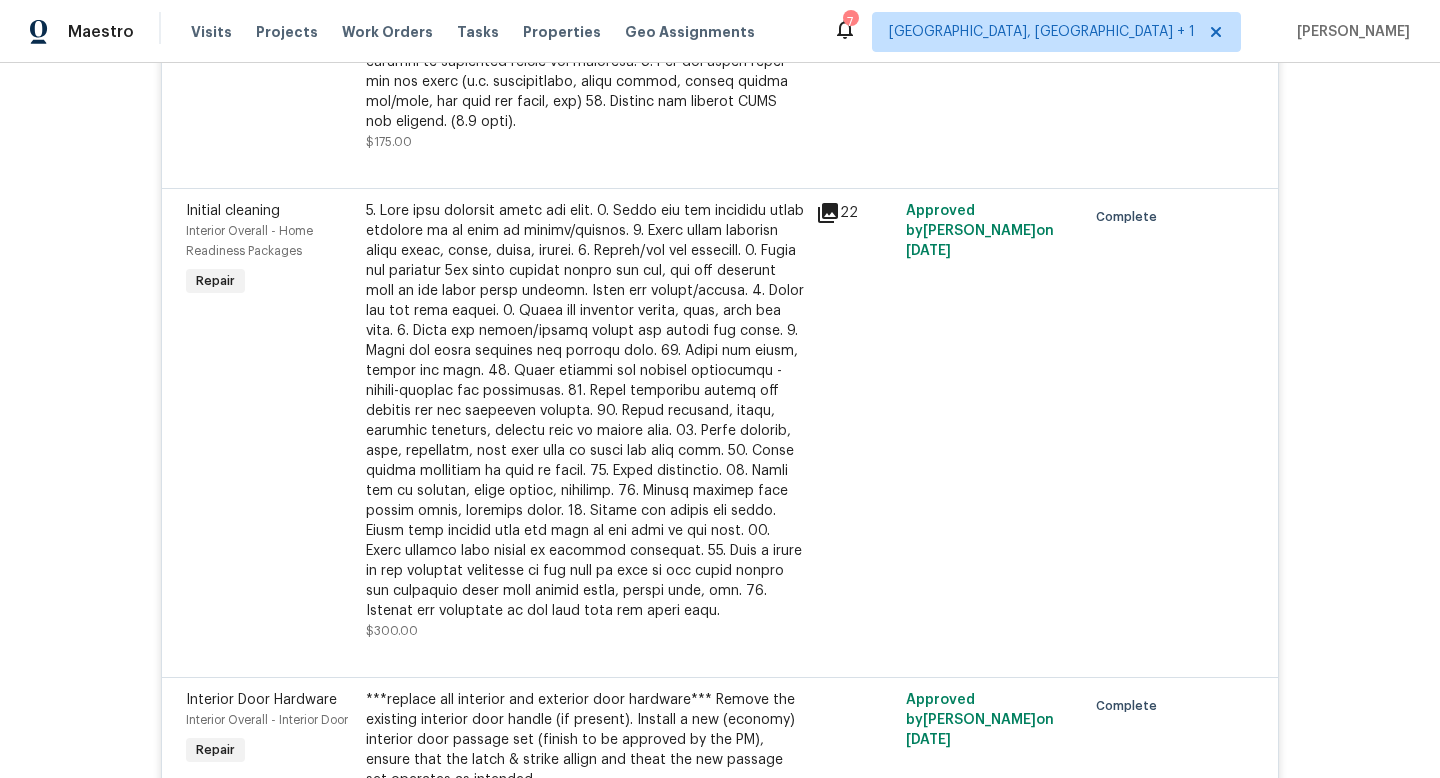 scroll, scrollTop: 4236, scrollLeft: 0, axis: vertical 